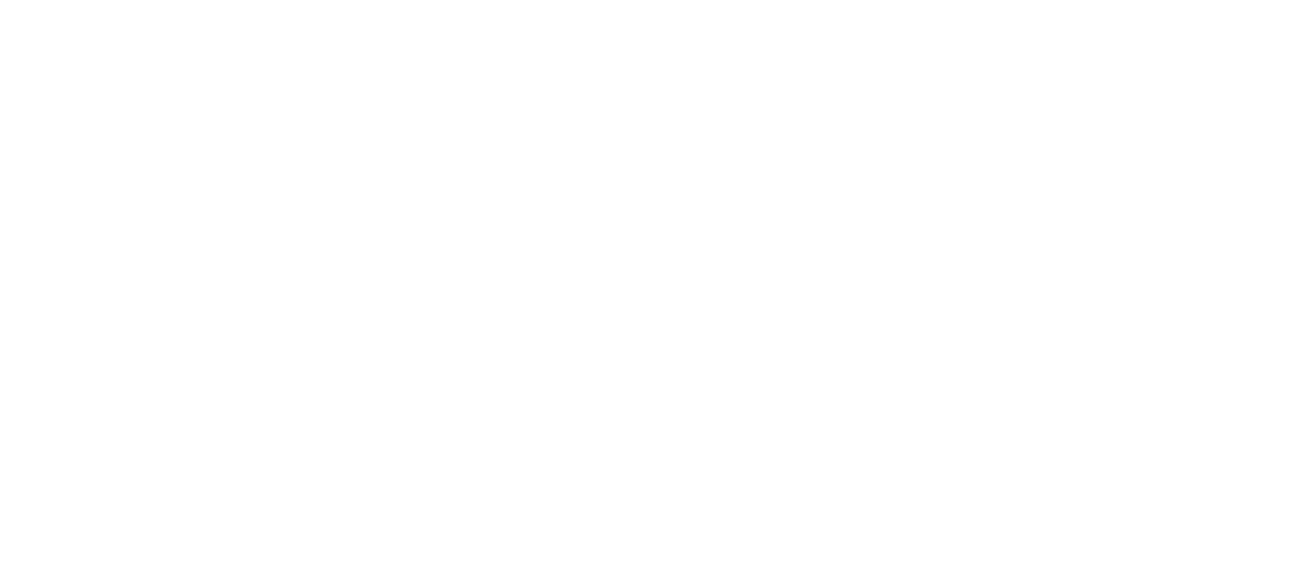 scroll, scrollTop: 0, scrollLeft: 0, axis: both 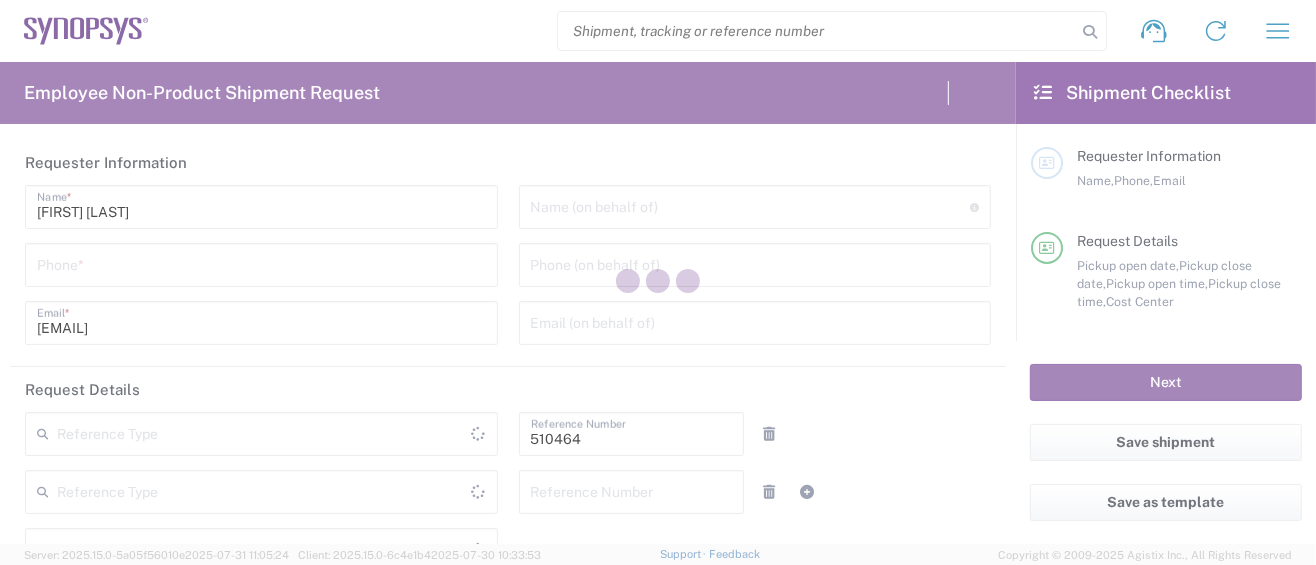 type on "Department" 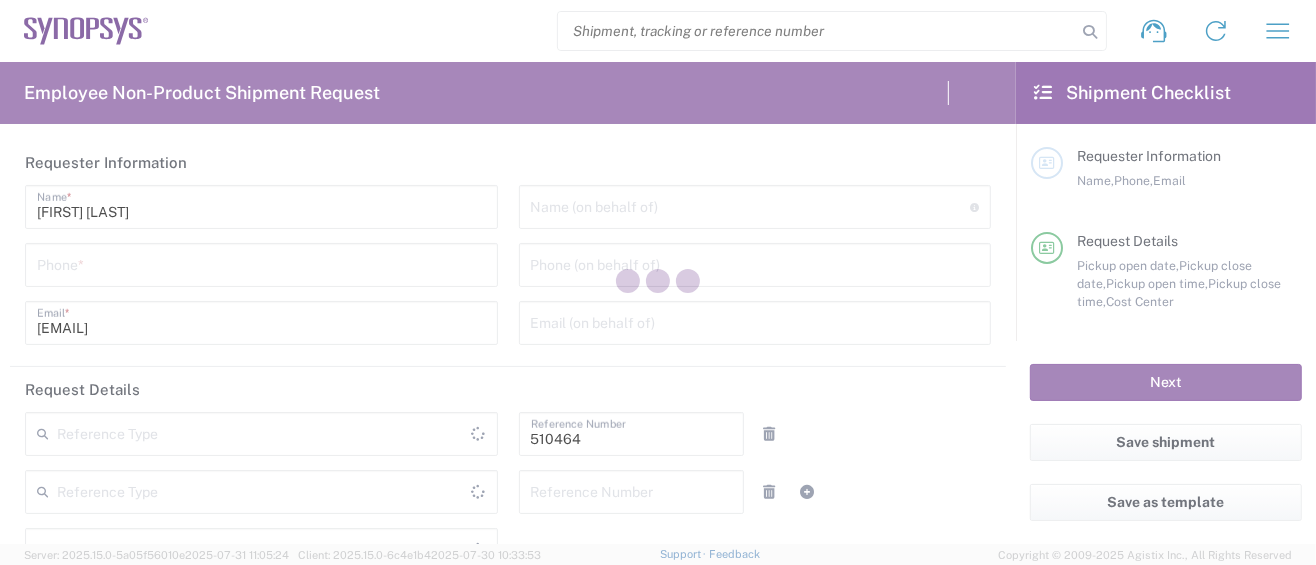 type on "United States" 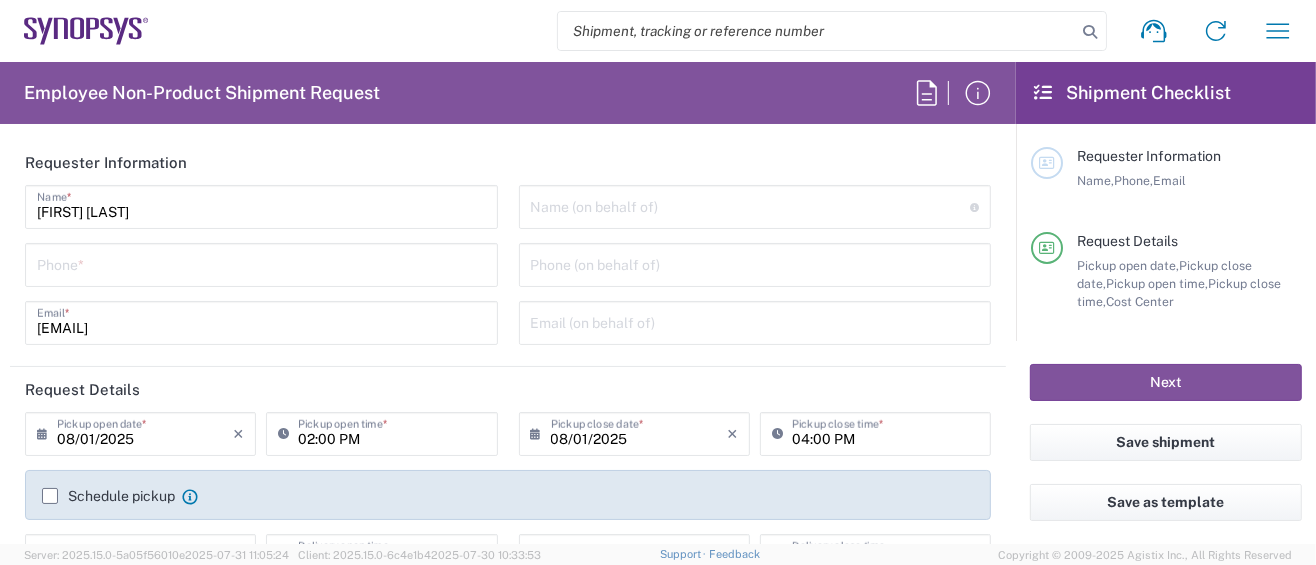 type on "US01, SG, MSIP2, R&D 510464" 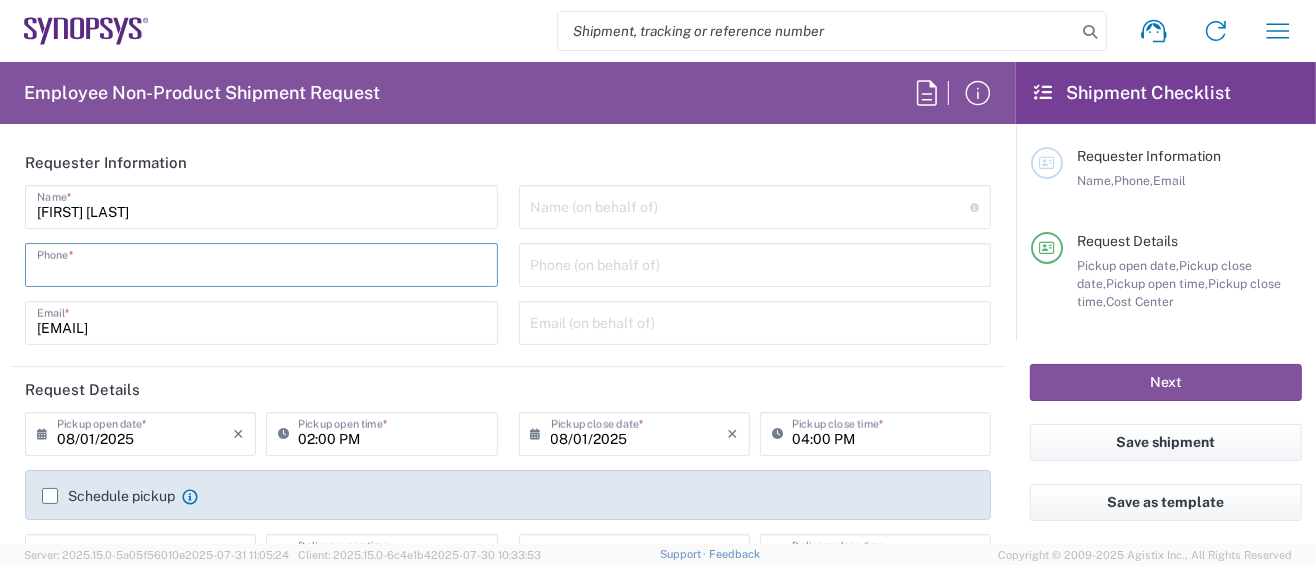 type on "5039399670" 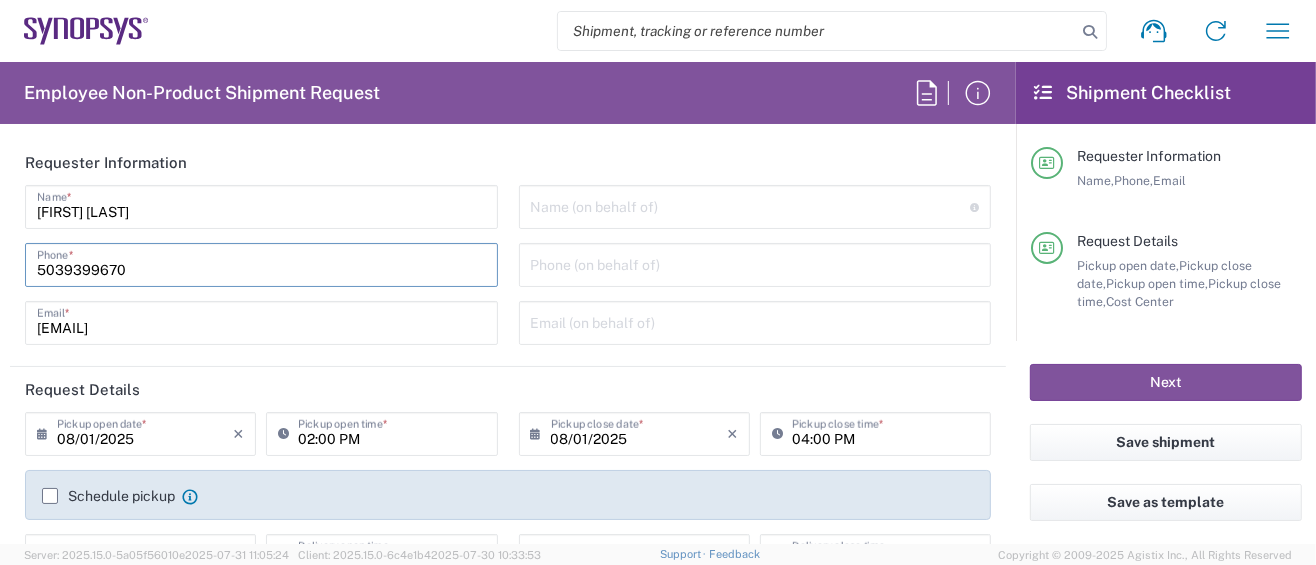 type on "Hillsboro US03" 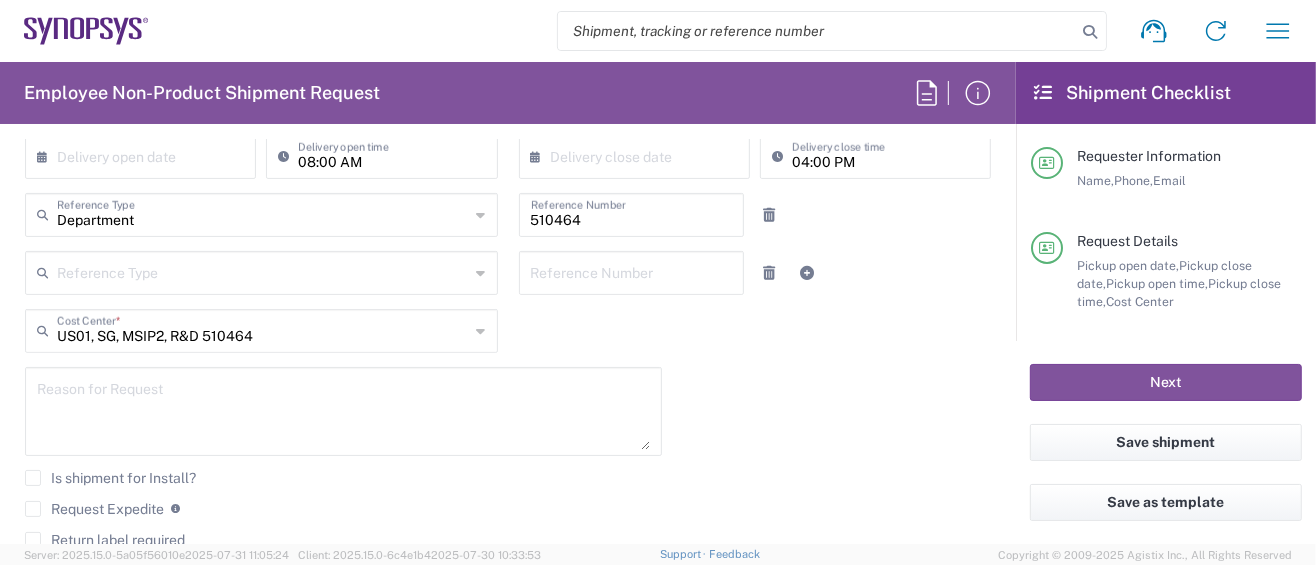 scroll, scrollTop: 666, scrollLeft: 0, axis: vertical 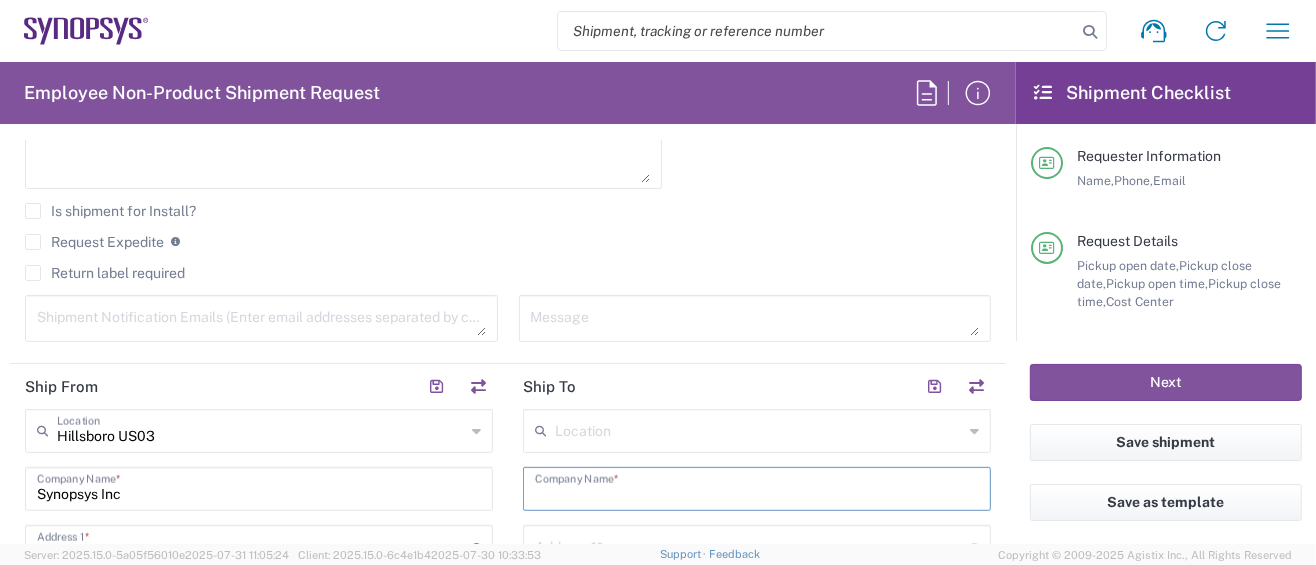 click at bounding box center (757, 487) 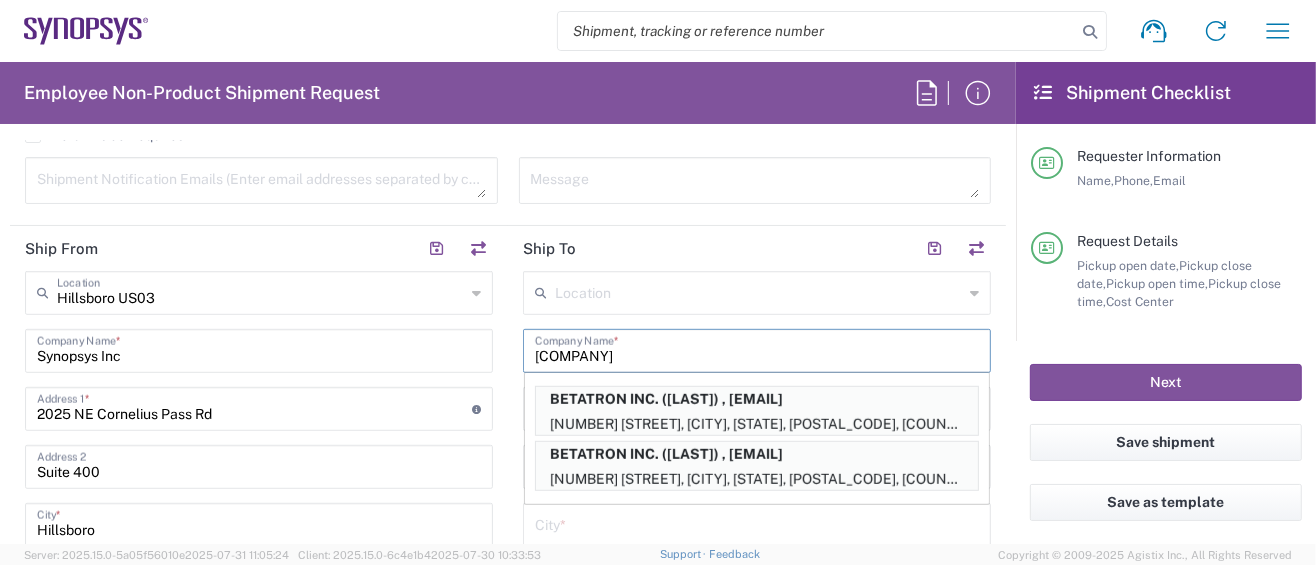 scroll, scrollTop: 824, scrollLeft: 0, axis: vertical 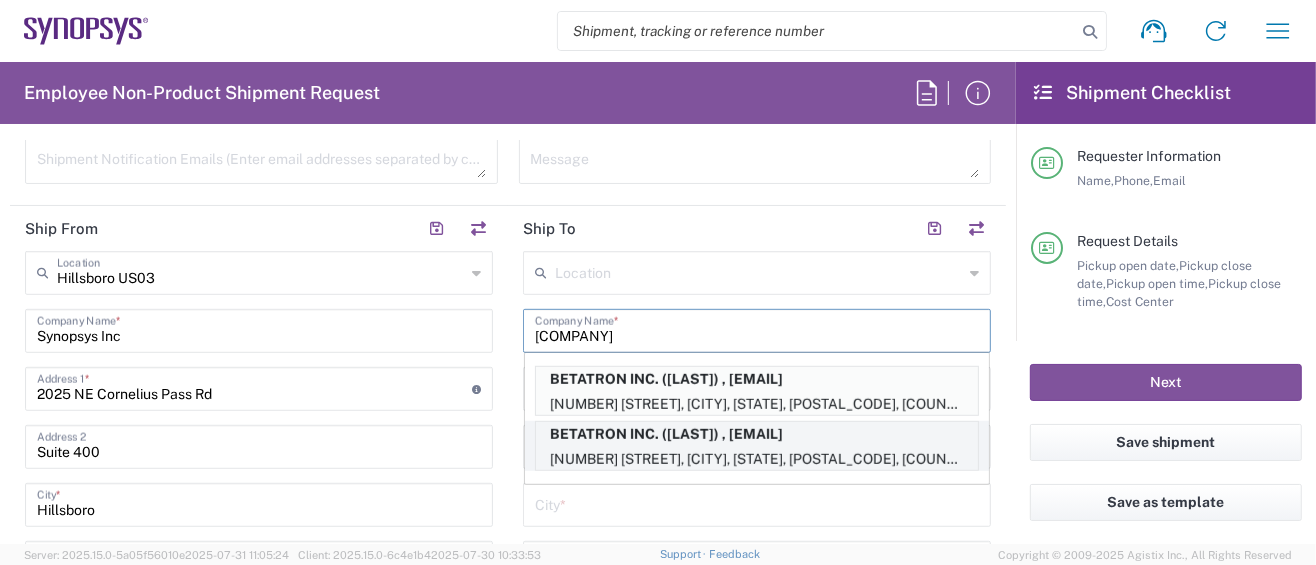 click on "BETATRON INC. ([LAST]) , [EMAIL]" at bounding box center (757, 434) 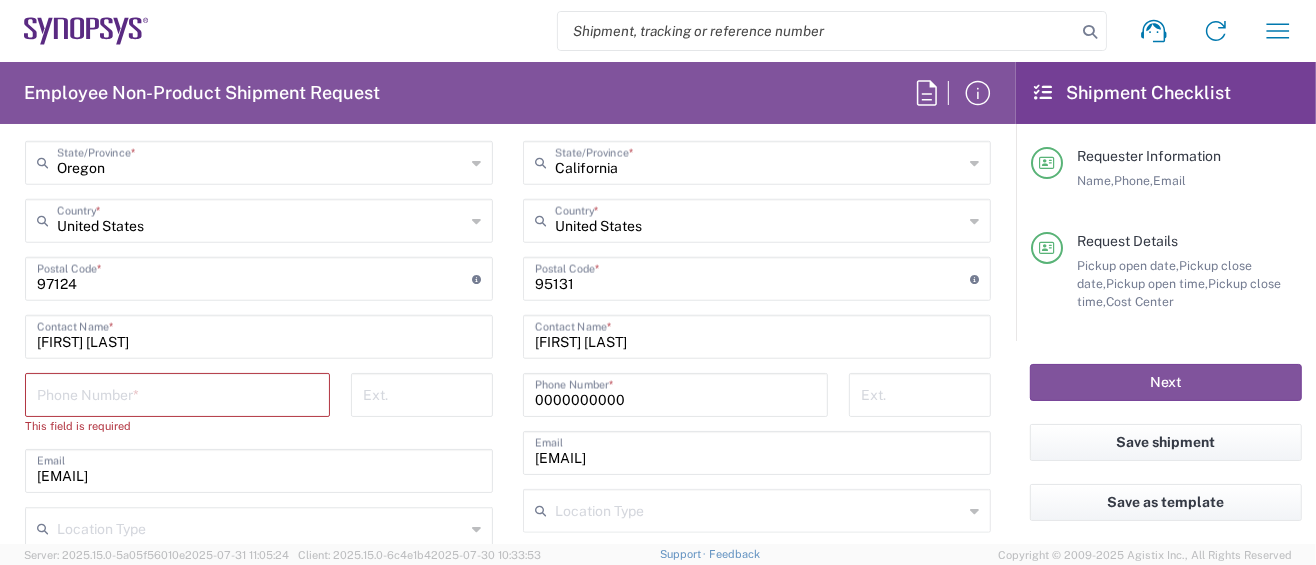 scroll, scrollTop: 957, scrollLeft: 0, axis: vertical 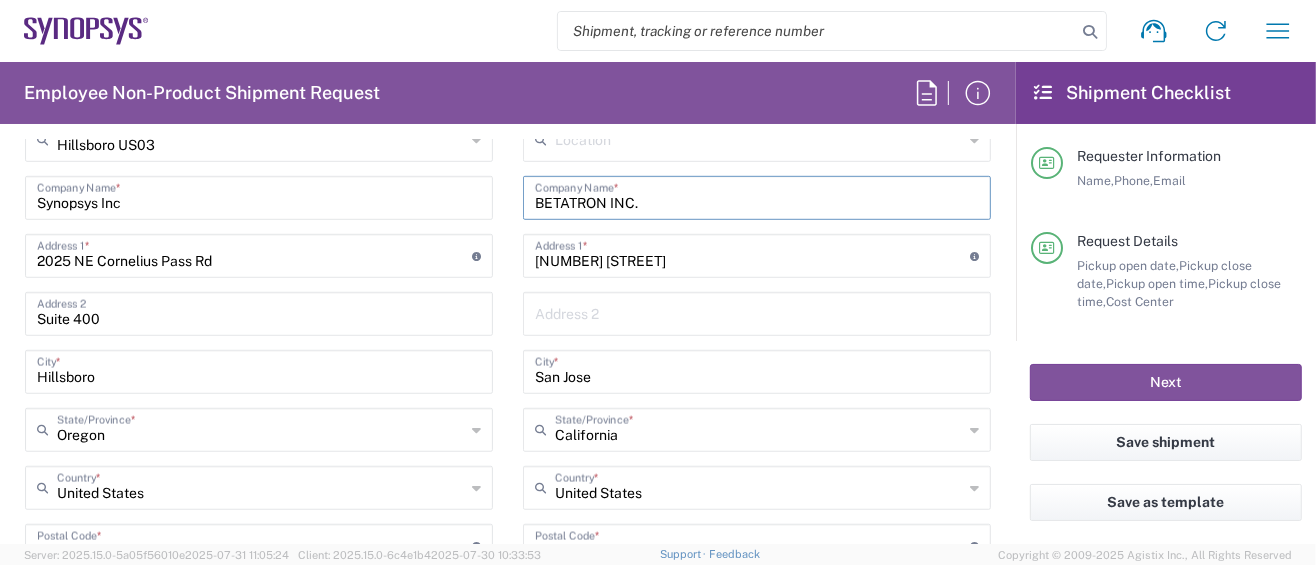click on "BETATRON INC." at bounding box center (757, 196) 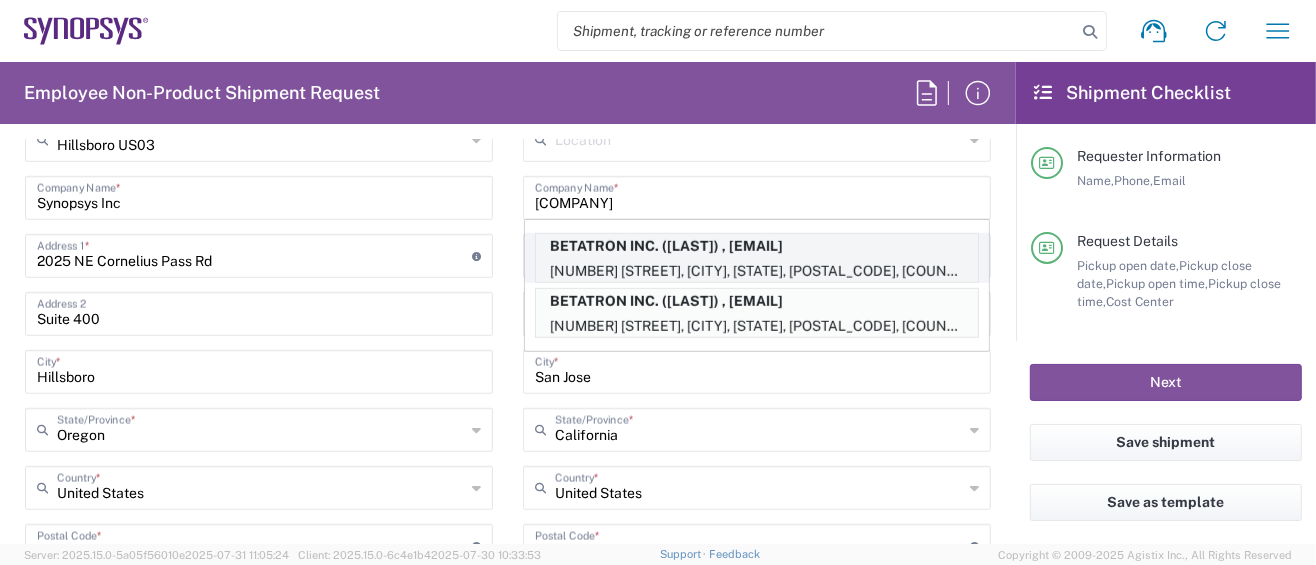 click on "BETATRON INC. ([LAST]) , [EMAIL]" at bounding box center [757, 246] 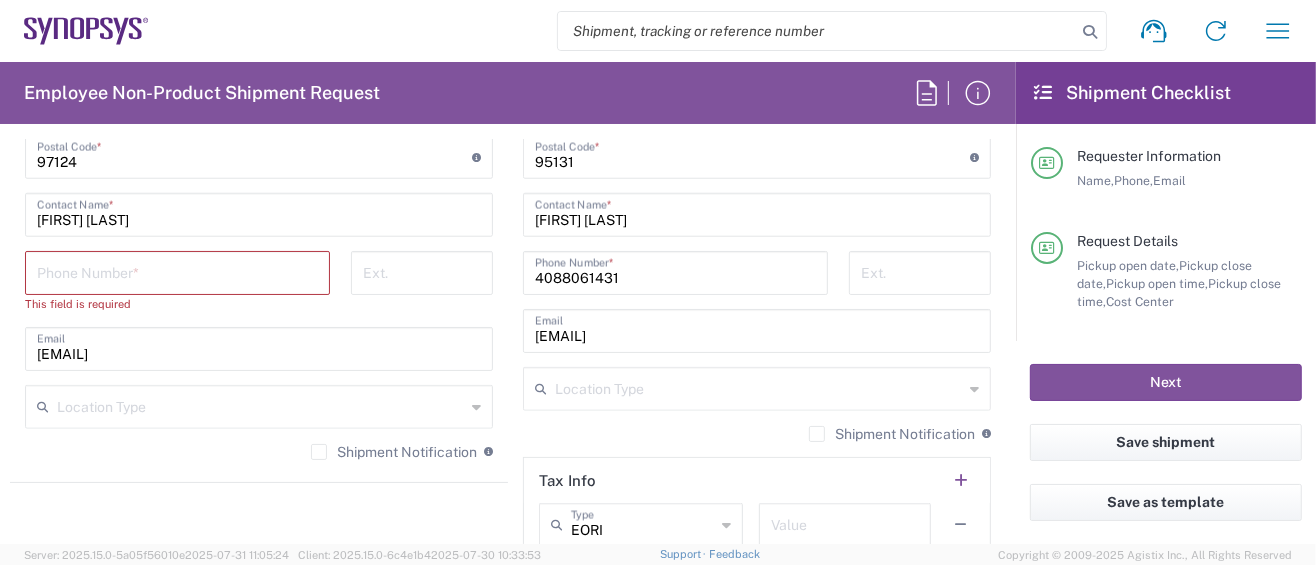 scroll, scrollTop: 1358, scrollLeft: 0, axis: vertical 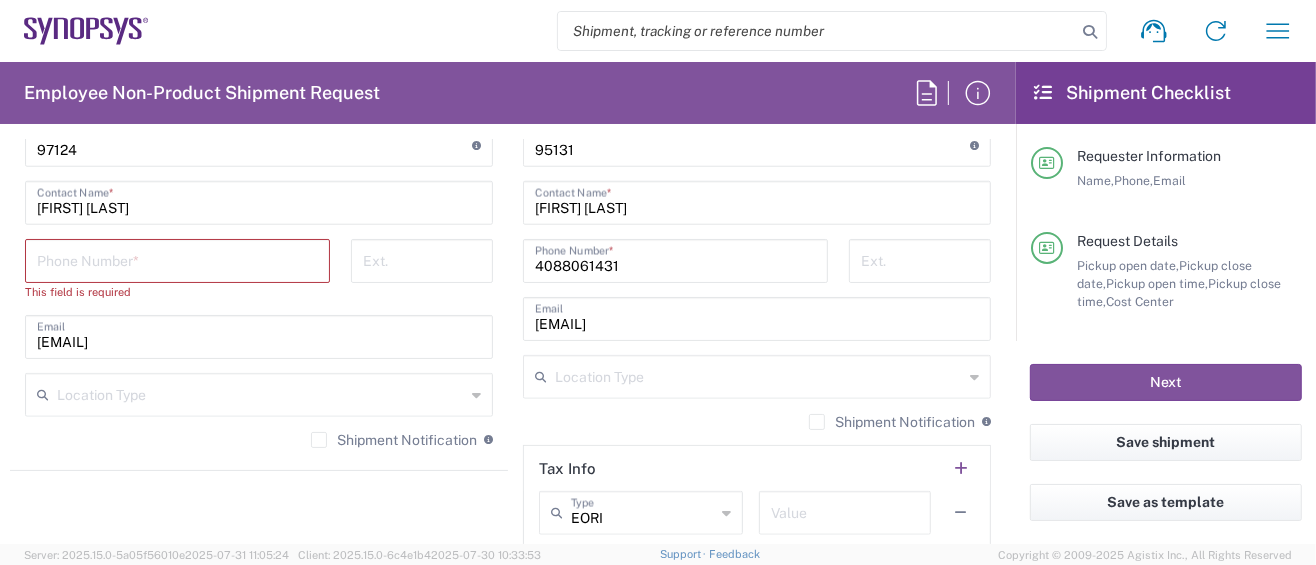 click at bounding box center (177, 259) 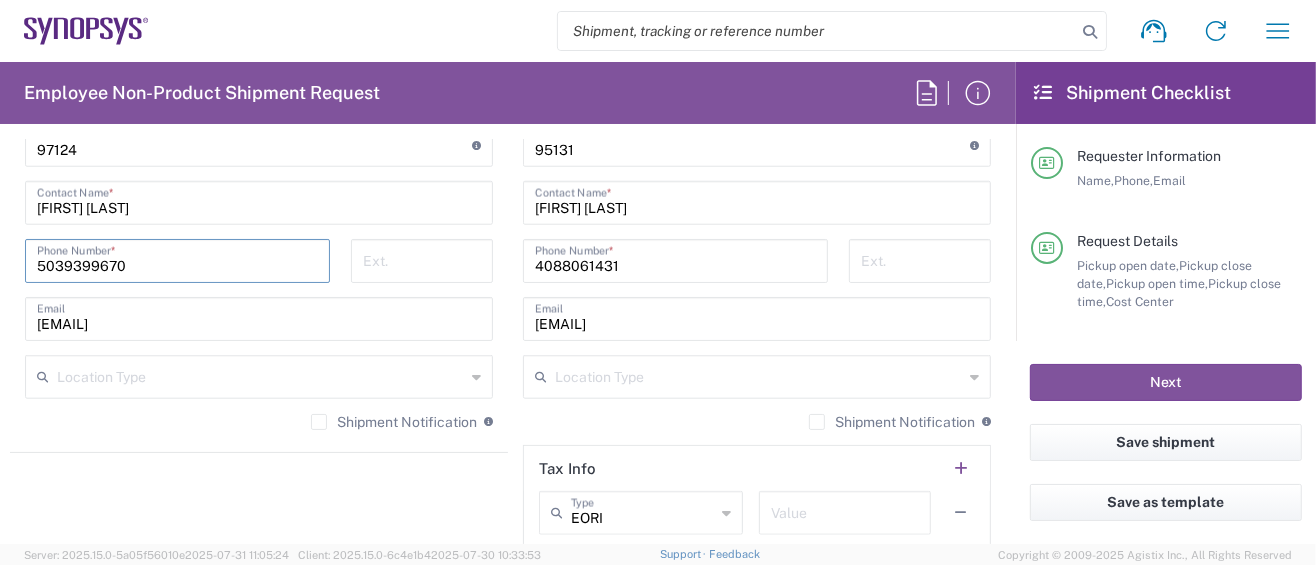 type on "5039399670" 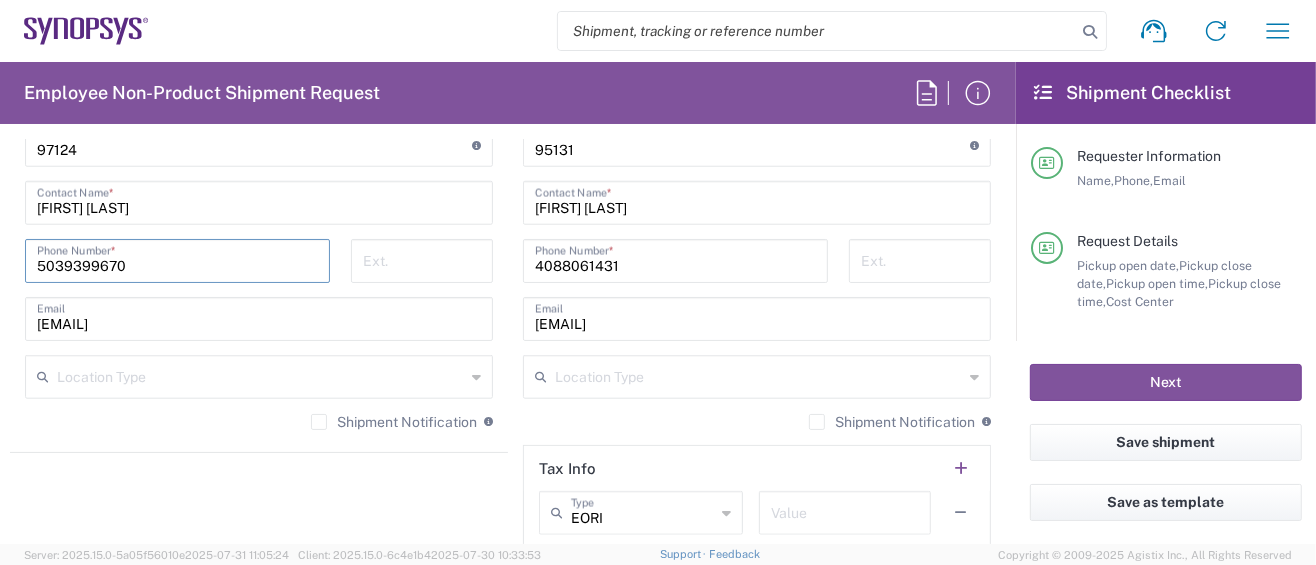 click on "[EMAIL]" at bounding box center (259, 317) 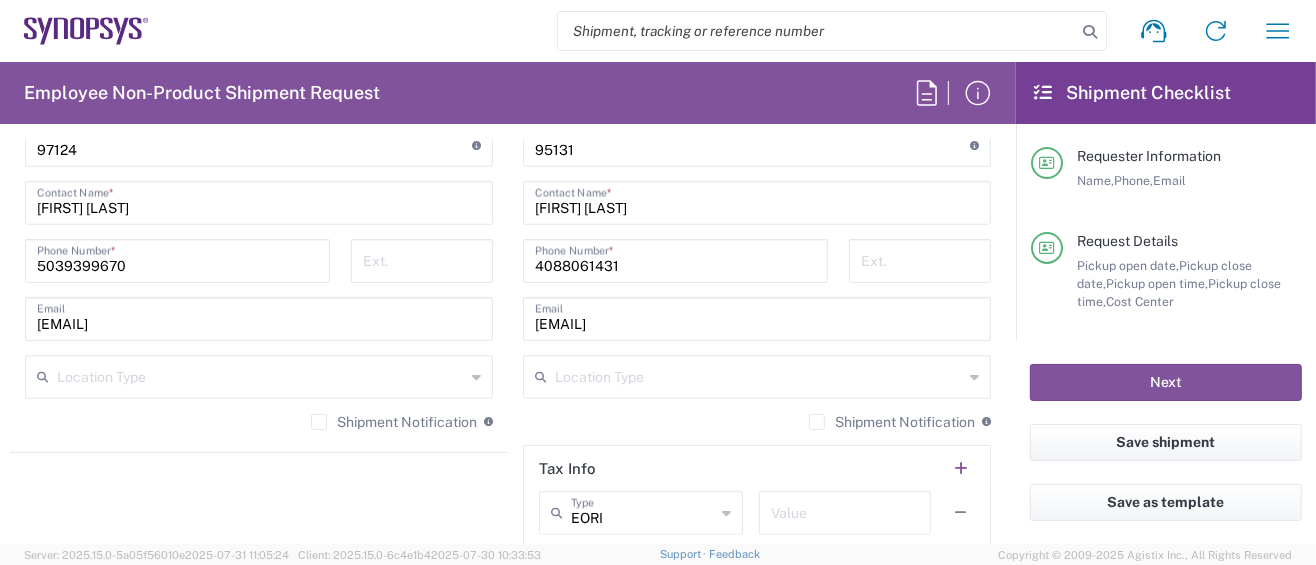 click on "Location  Aachen DE04 Agrate Brianza IT01 Aschheim DE02 Atlanta US60 Austin US26 Bangalore RMZ IN01 Bangalore RMZ IN02 Bangalore RMZ IN08 Bangalore RMZ IN25 Bangalore RMZ IN33 Bangalore RMZ IN37 Bangalore RMZ IN47 Bangalore SIG IN32 Bangalore SIG IN7D Beijing CN30 Belfast GB78 Bellevue US28 Berlin DE16 Berlin DE20 Berlin DE21 Berlin DE22 Bhubaneswar IN68 Bloomington US6J Boulder US1F Boulder US1P Boxborough US8W Bristol GB35 Bucharest RO03 Burlington US1A Burnaby CA Burnaby CA18 Calgary CA11 Cluj-Napoca RO02 Colombo LK01 Colombo LK02 Colorado Springs US1H Copenhagen DK01 Da Nang VN03 Da Nang VN06 Dublin IE02 Edinburgh GB32 EG01 Eindhoven NL20 Enschede NL03 Erfurt DE06 Espoo FI01 Exeter GB29 GB34 Bristol Gdansk PL01 Gilbert US1J Glasgow GB28 Gyumri AM10 Haifa IL61 Hanoi VN09 Hatfield GB21 Headquarters USSV Herndon US6L Hillsboro US03 Ho Chi Minh City VN04 Ho Chi Minh City VN07 Ho Chi Minh City VN08 Hong Kong HK02 Hsinchu TW04 Hsinchu TW12 Hsinchu TW14 Hsinchu TW15 Hsinchu TW17 Hsinchu TW19 Hsinchu TW21 * * *" 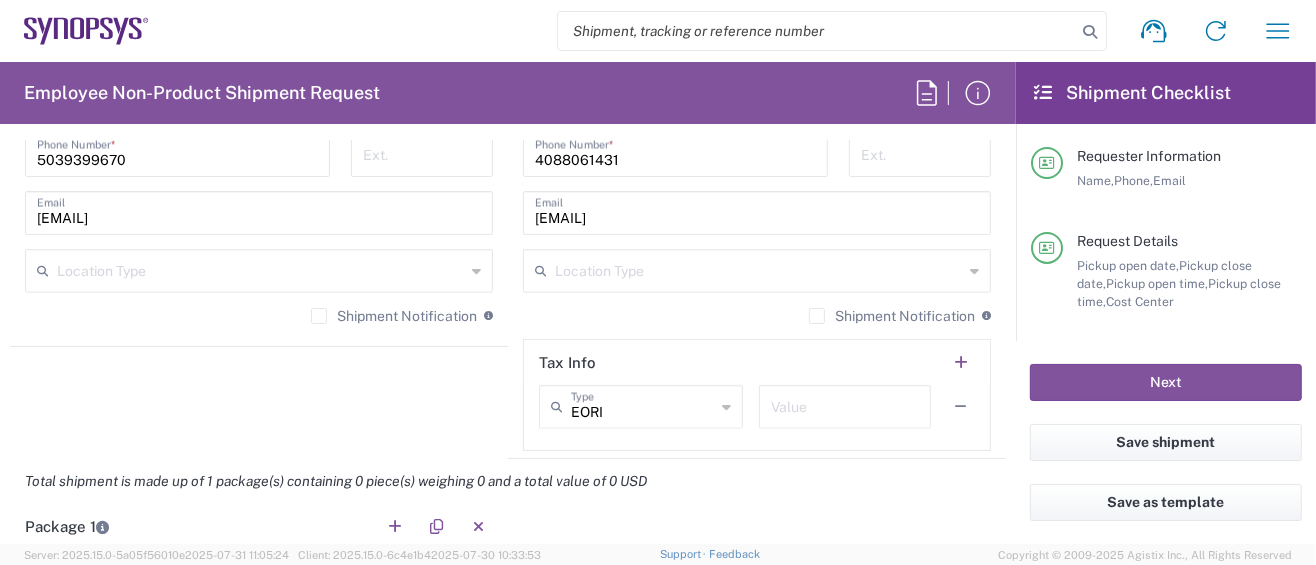 scroll, scrollTop: 1624, scrollLeft: 0, axis: vertical 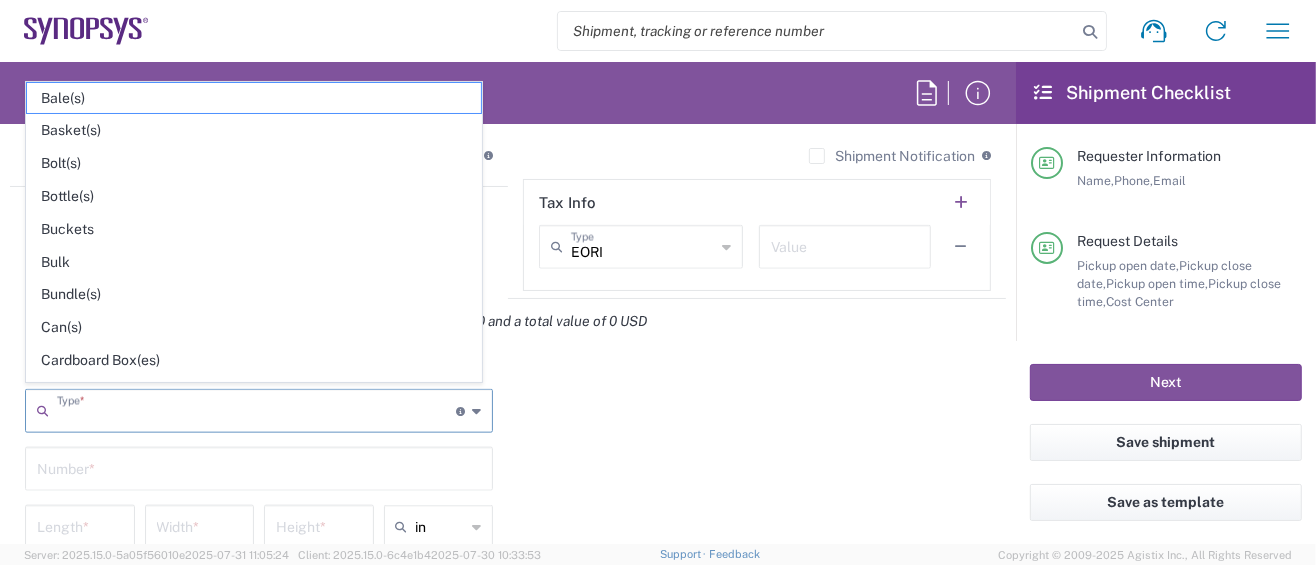 click at bounding box center [256, 409] 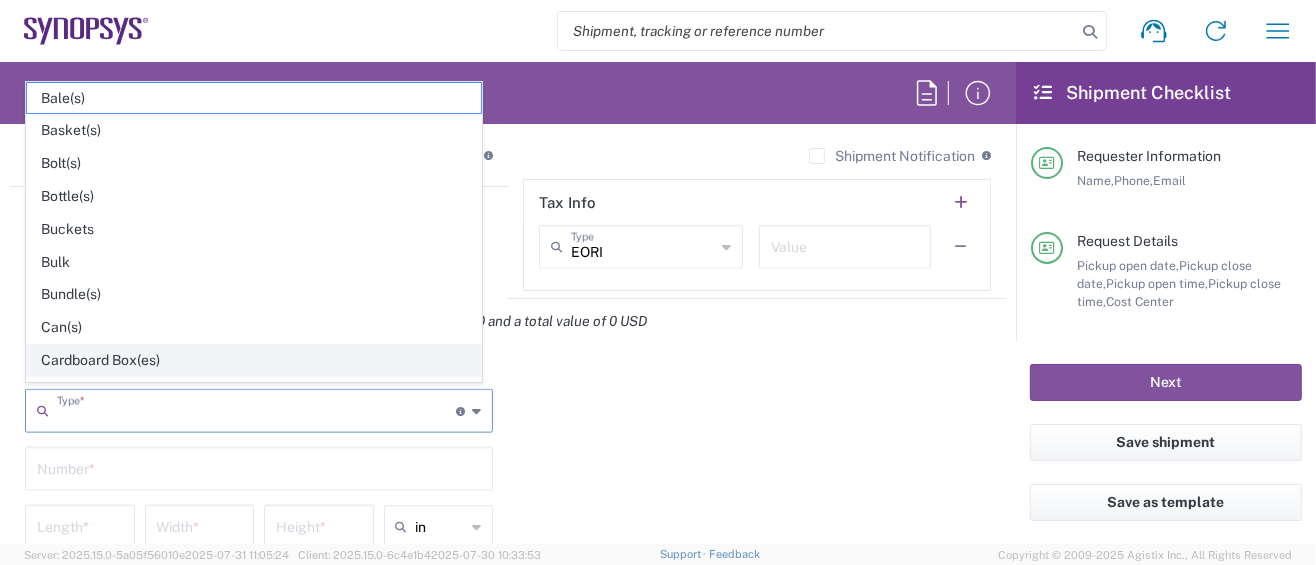 click on "Cardboard Box(es)" 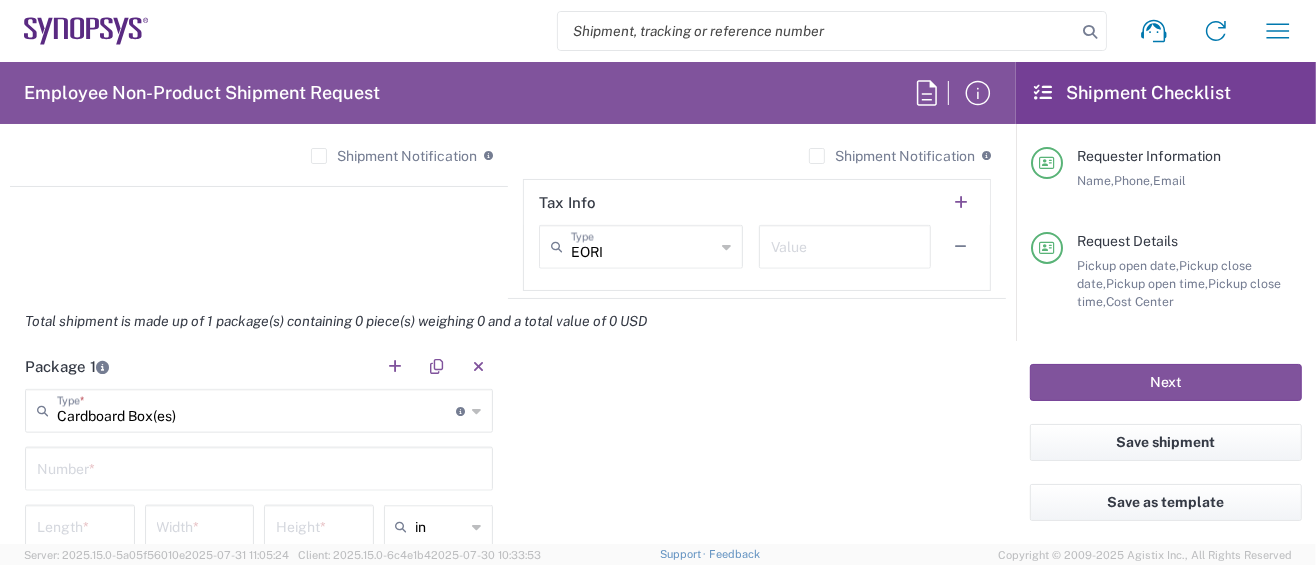 scroll, scrollTop: 1757, scrollLeft: 0, axis: vertical 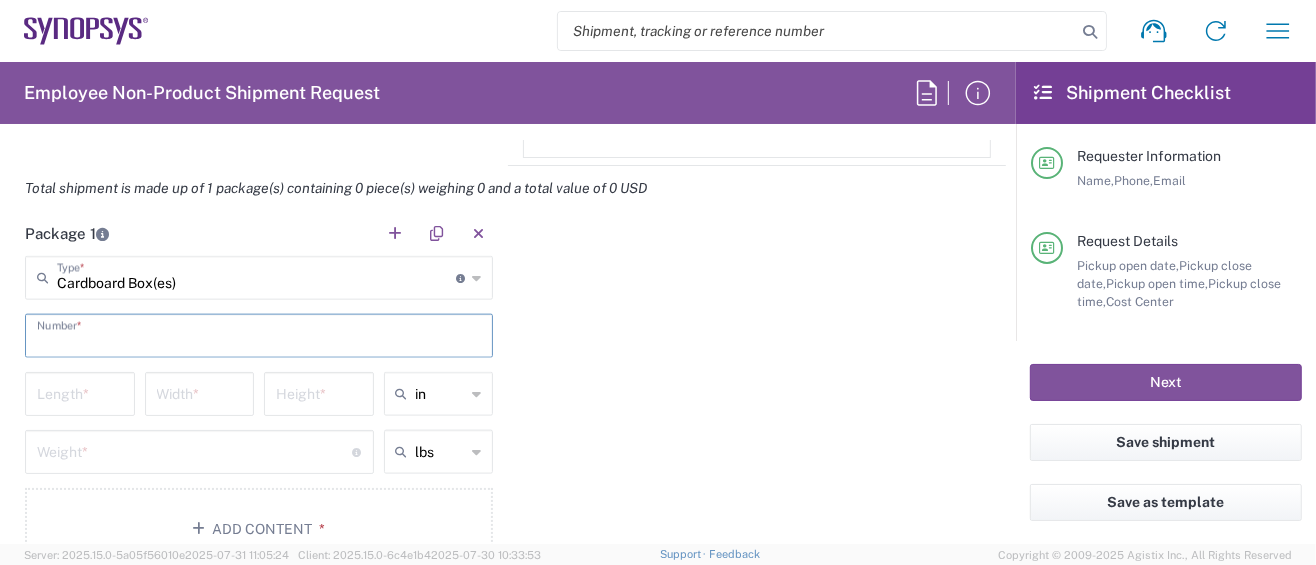 click at bounding box center (259, 334) 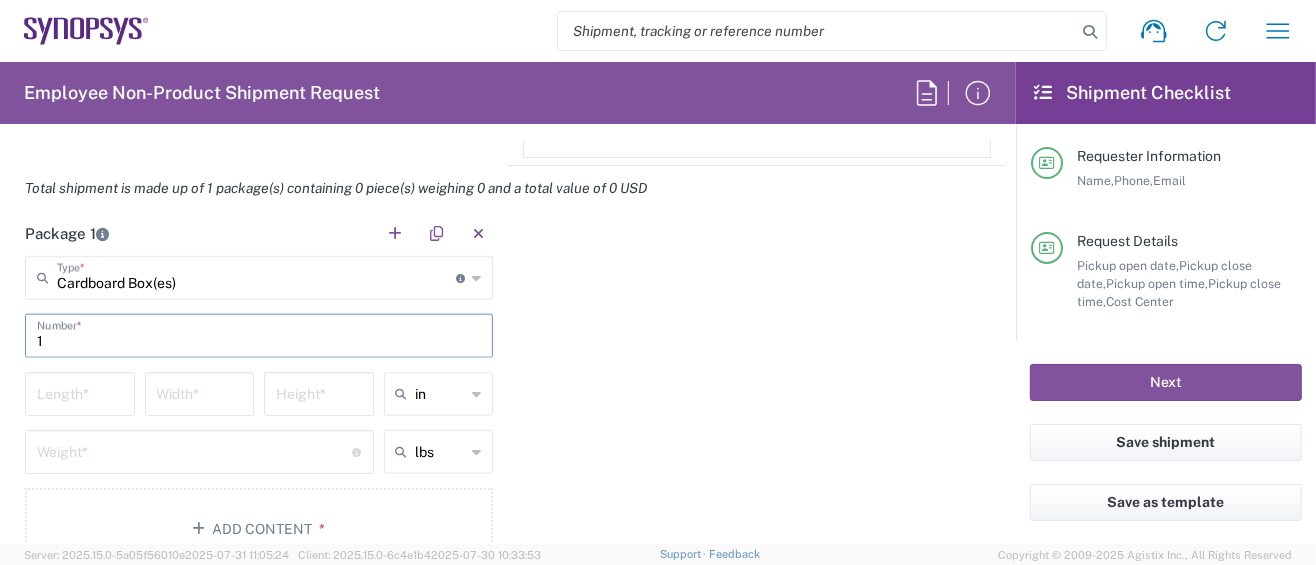 scroll, scrollTop: 1891, scrollLeft: 0, axis: vertical 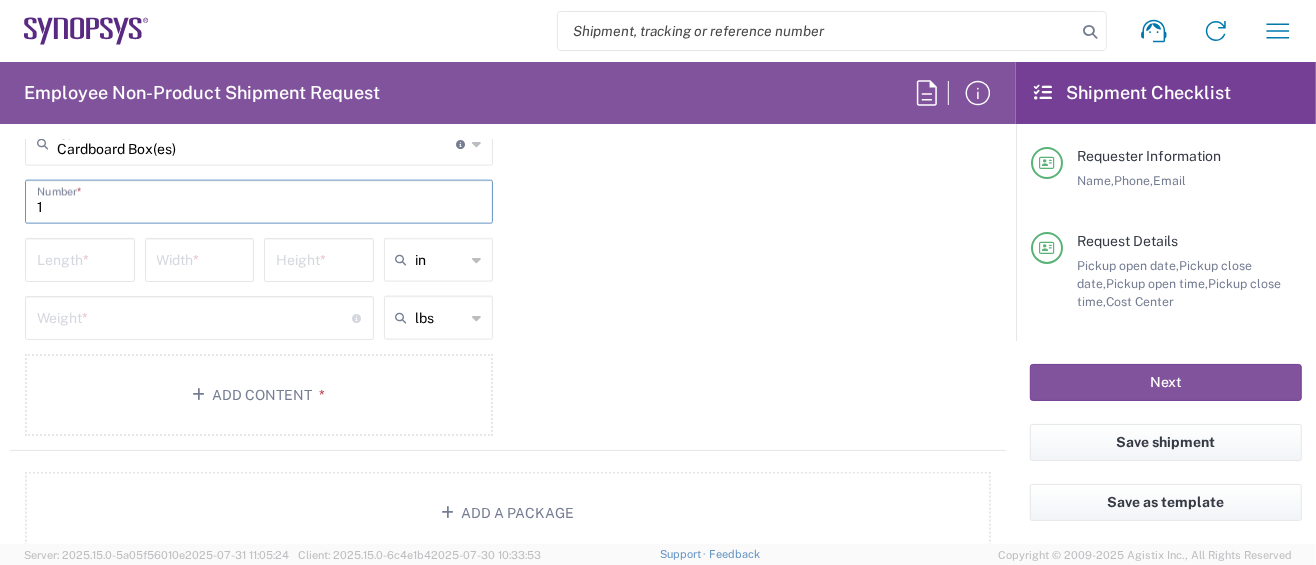 type on "1" 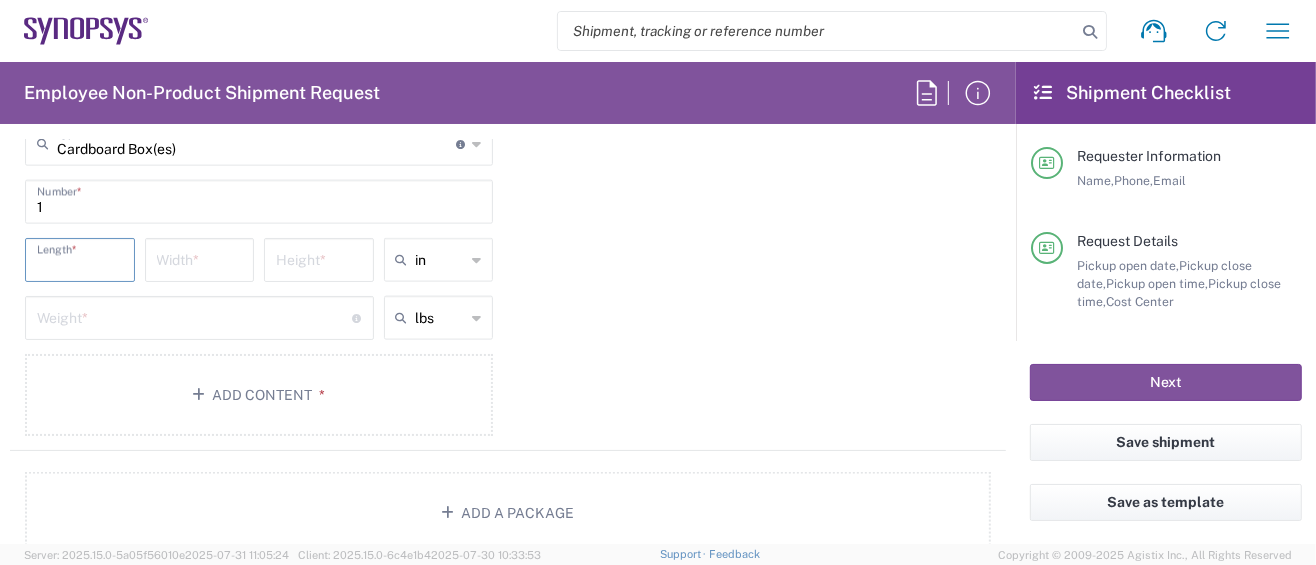 click at bounding box center [80, 258] 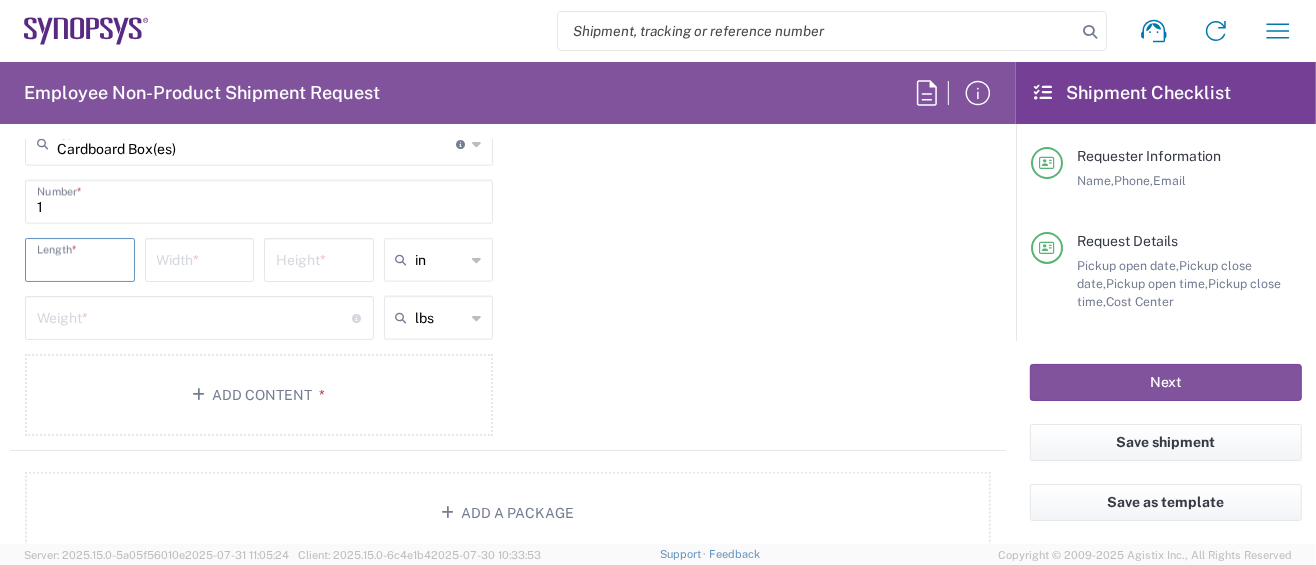 click at bounding box center [80, 258] 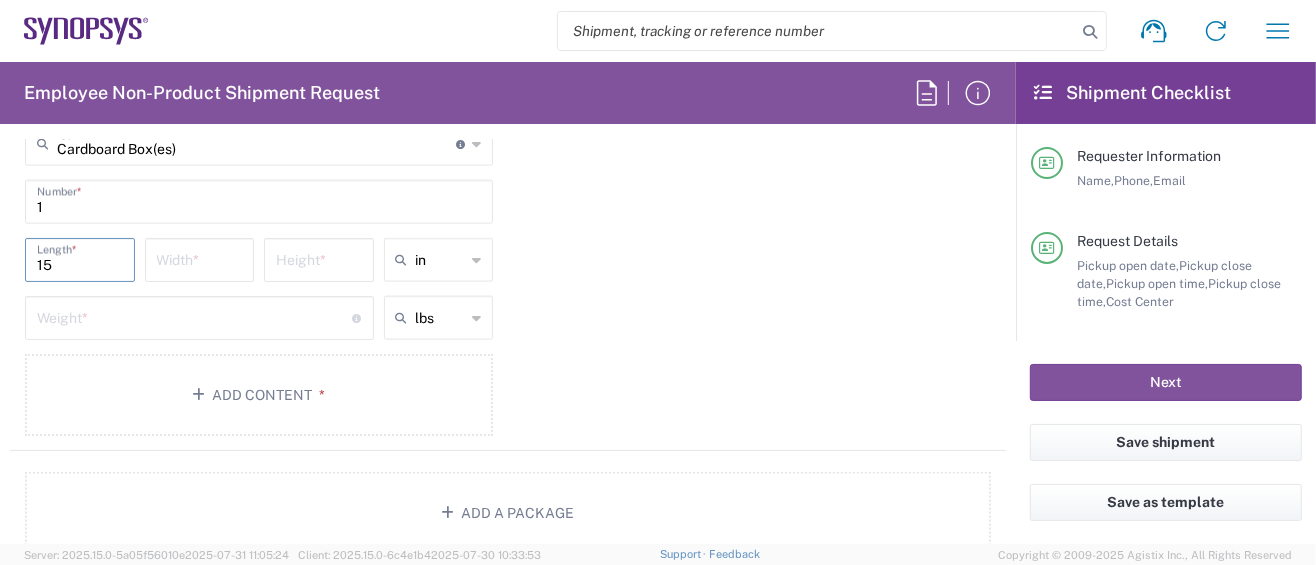 type on "15" 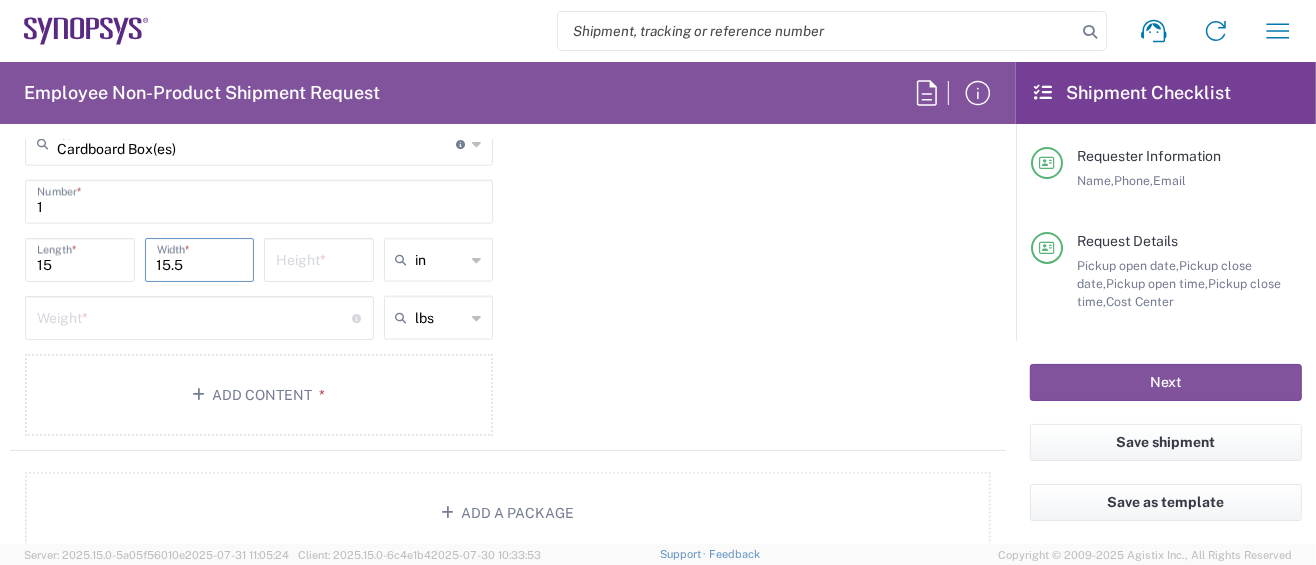 type on "15.5" 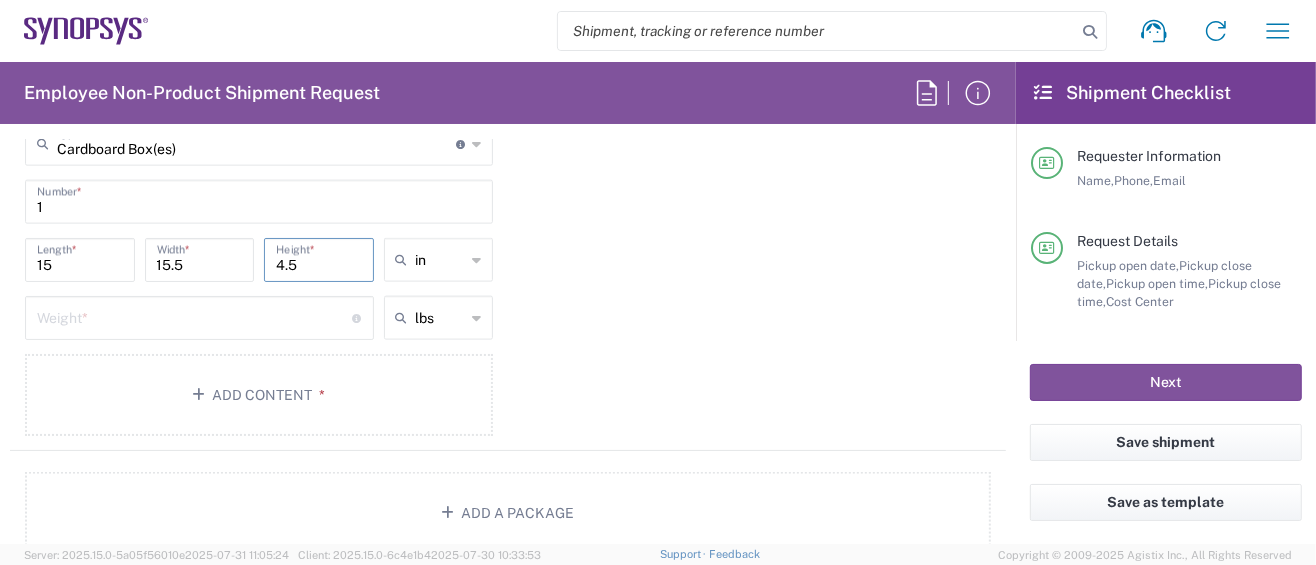 type on "4.5" 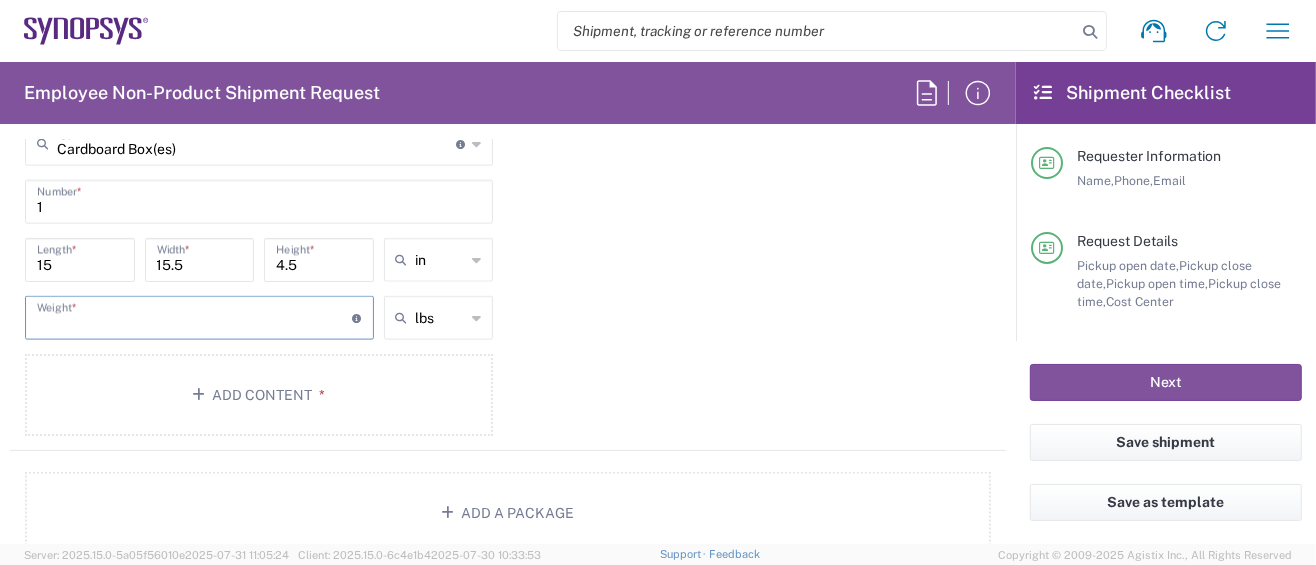 click at bounding box center (195, 316) 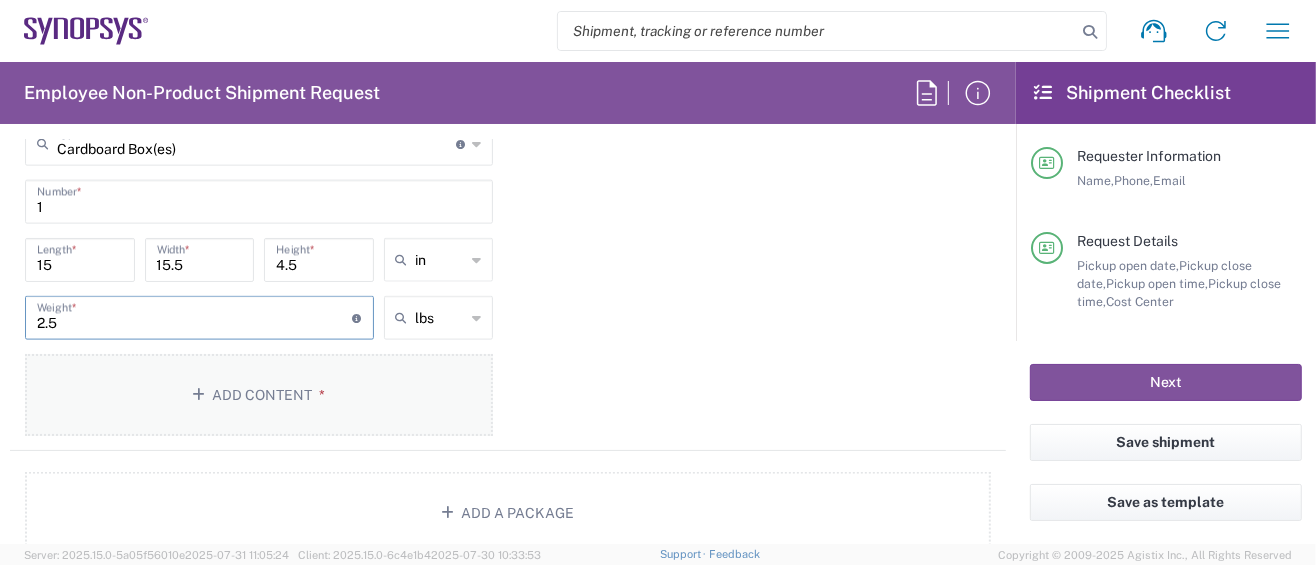 type on "2.5" 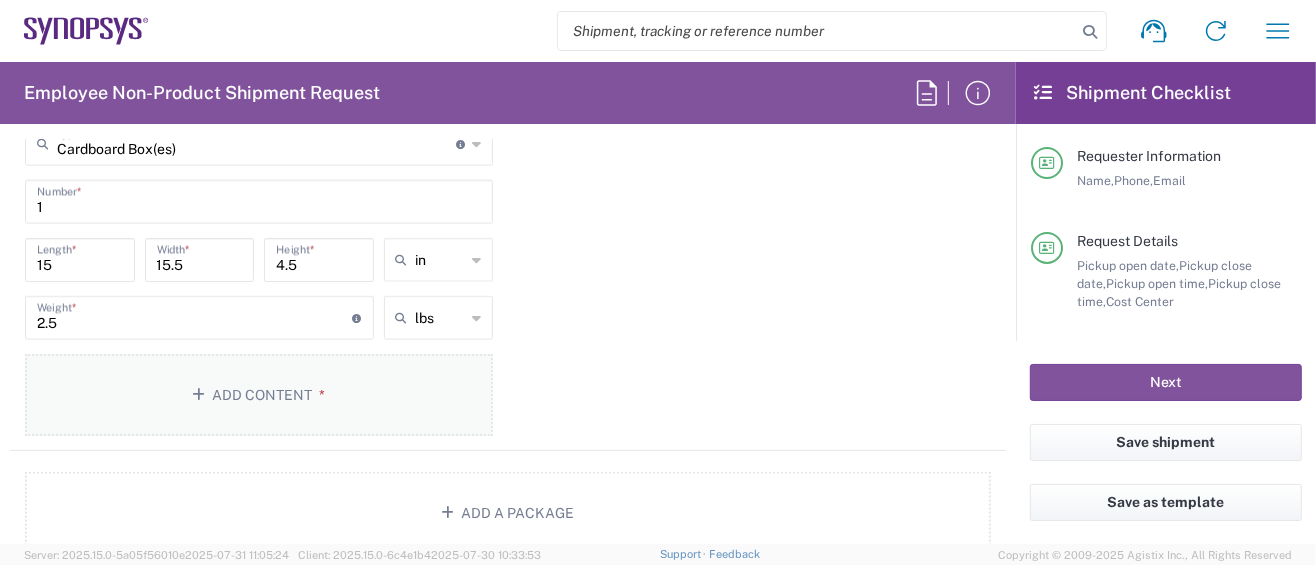 click on "Add Content *" 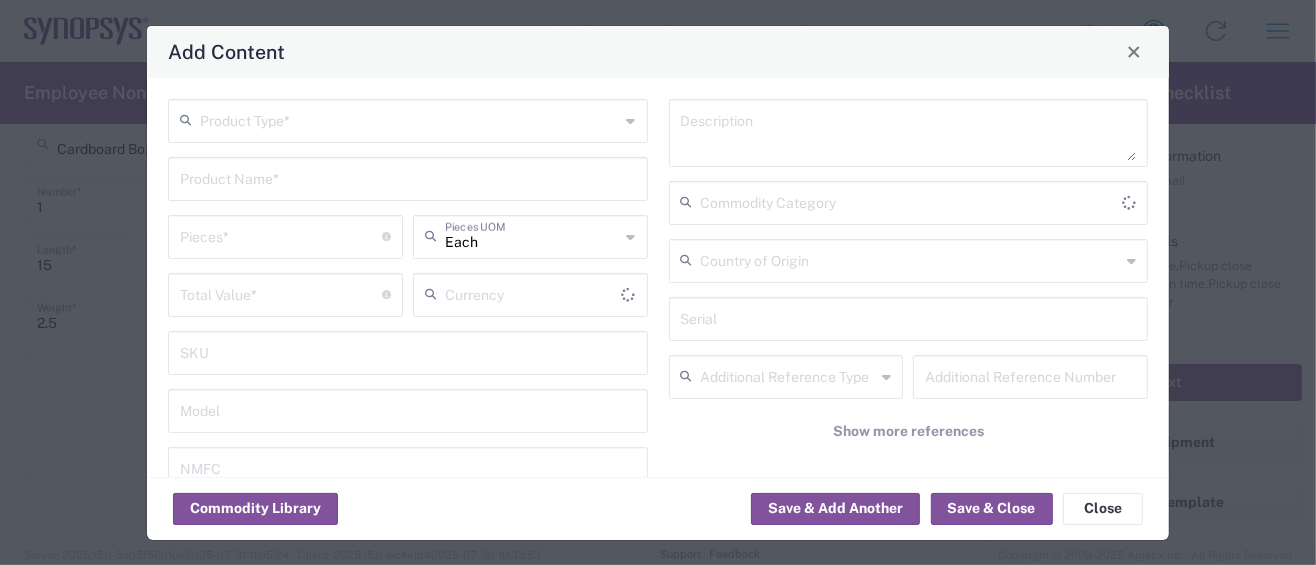 type on "US Dollar" 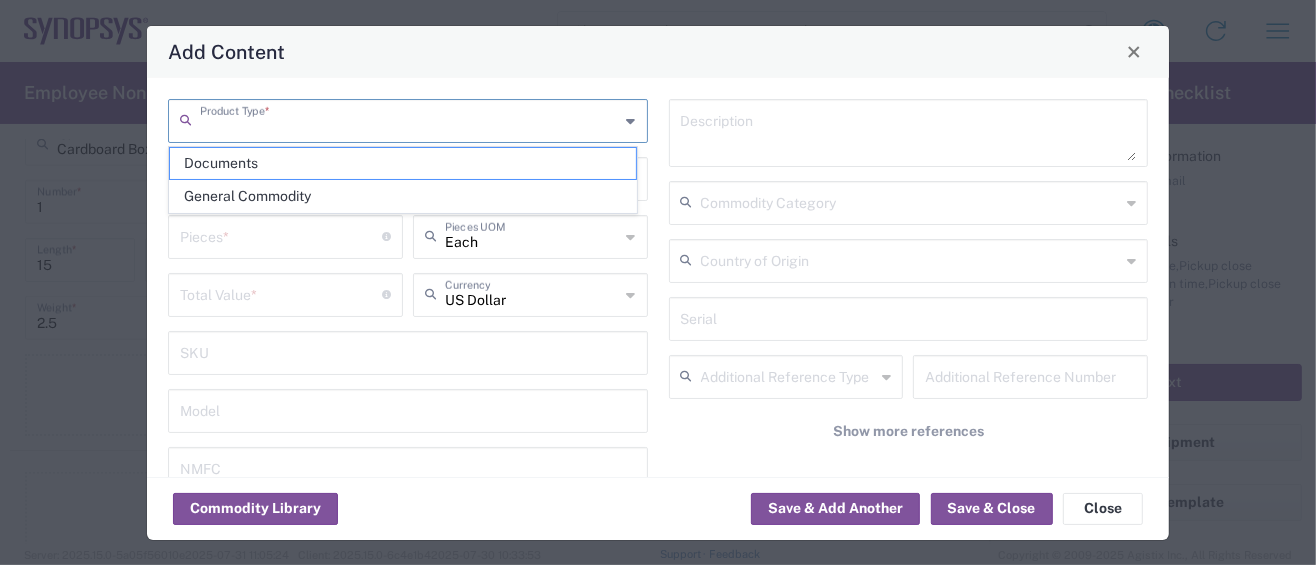click at bounding box center (410, 119) 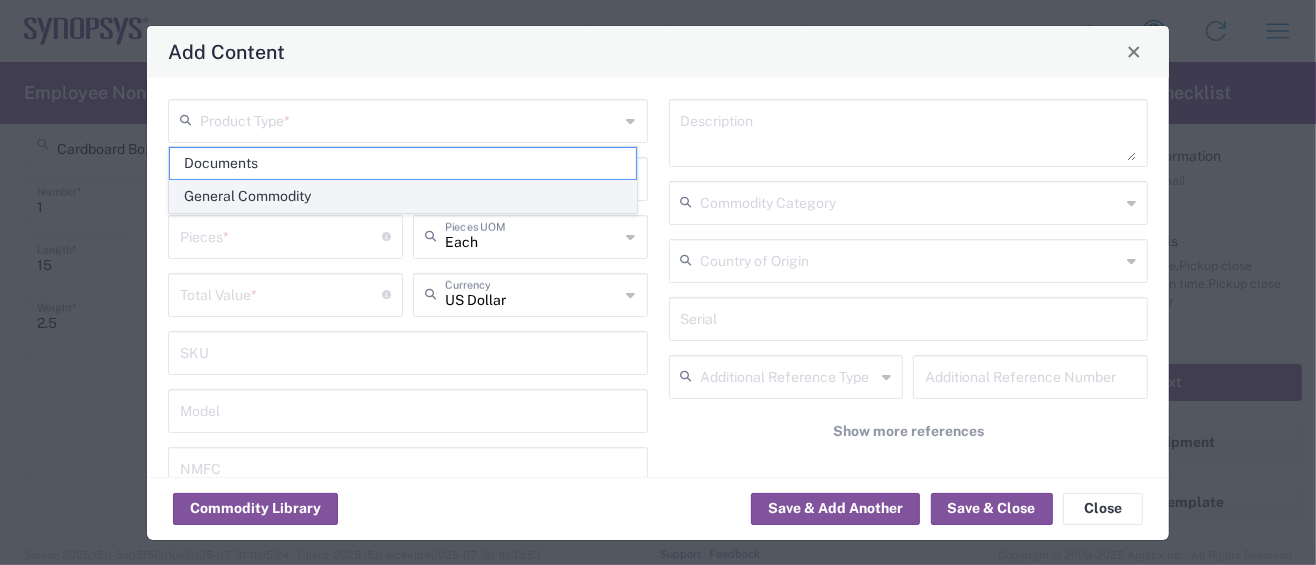 click on "General Commodity" 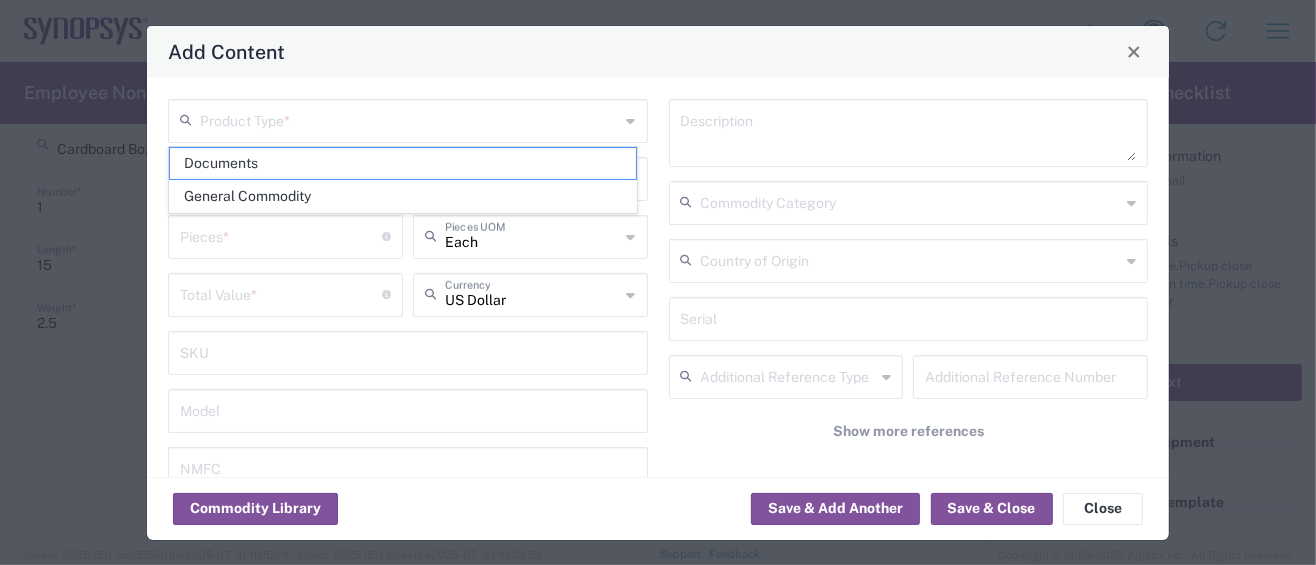 type on "General Commodity" 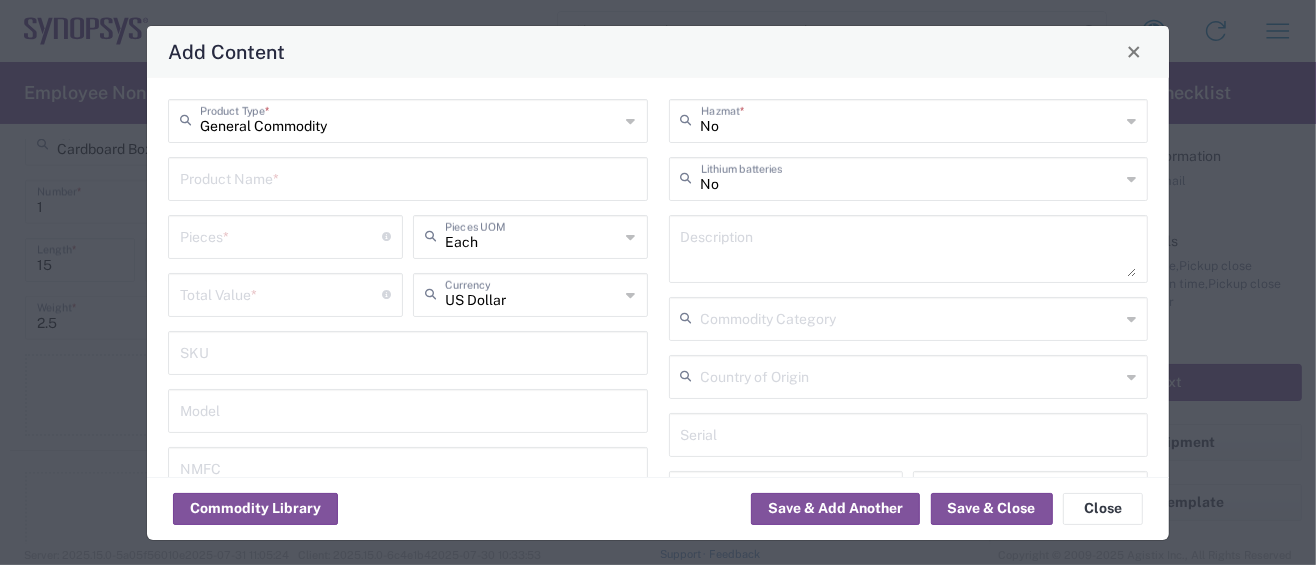 click at bounding box center [408, 177] 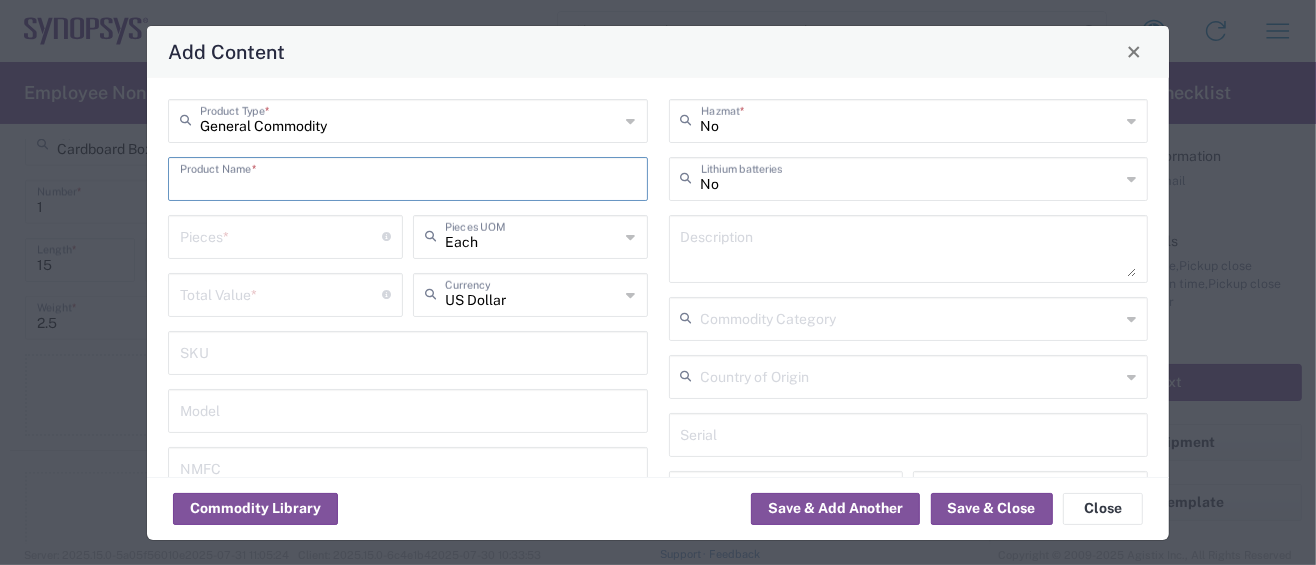 paste on "DX07SD24JJ4R1100" 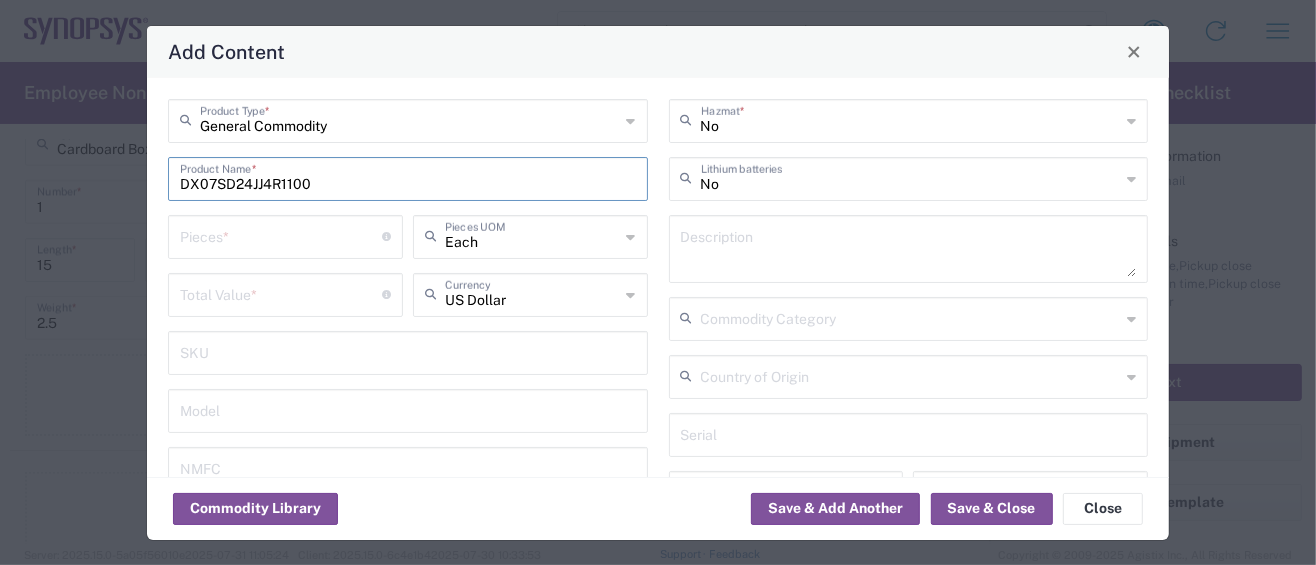 type on "DX07SD24JJ4R1100" 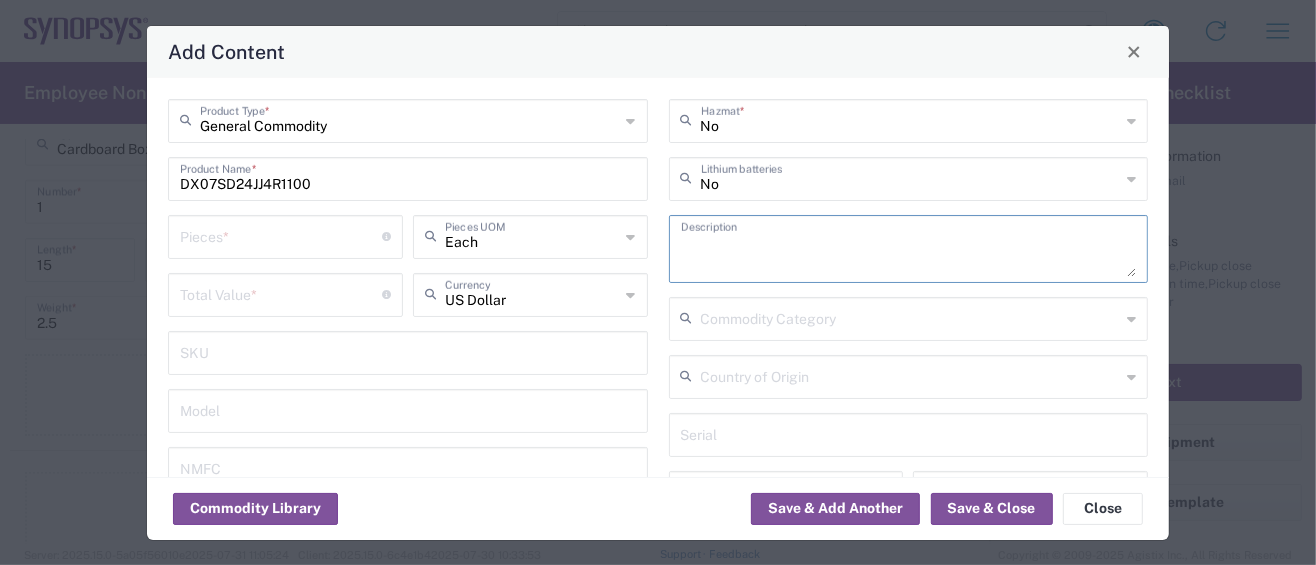 paste on "DX07SD24JJ4R1100" 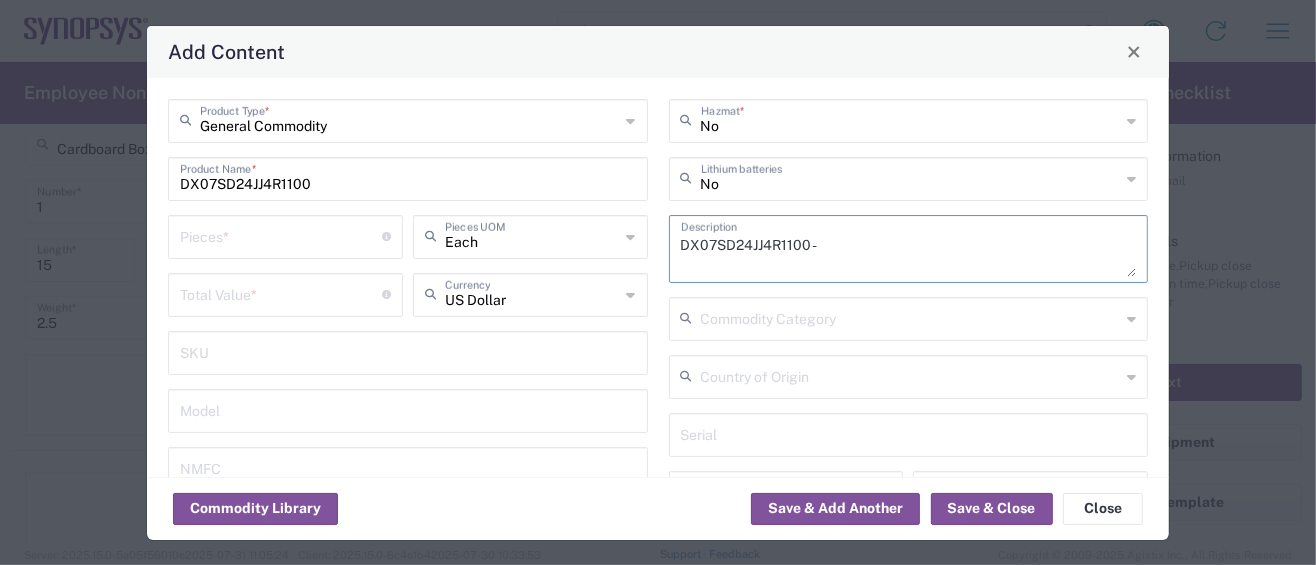 click on "DX07SD24JJ4R1100 -" at bounding box center [909, 249] 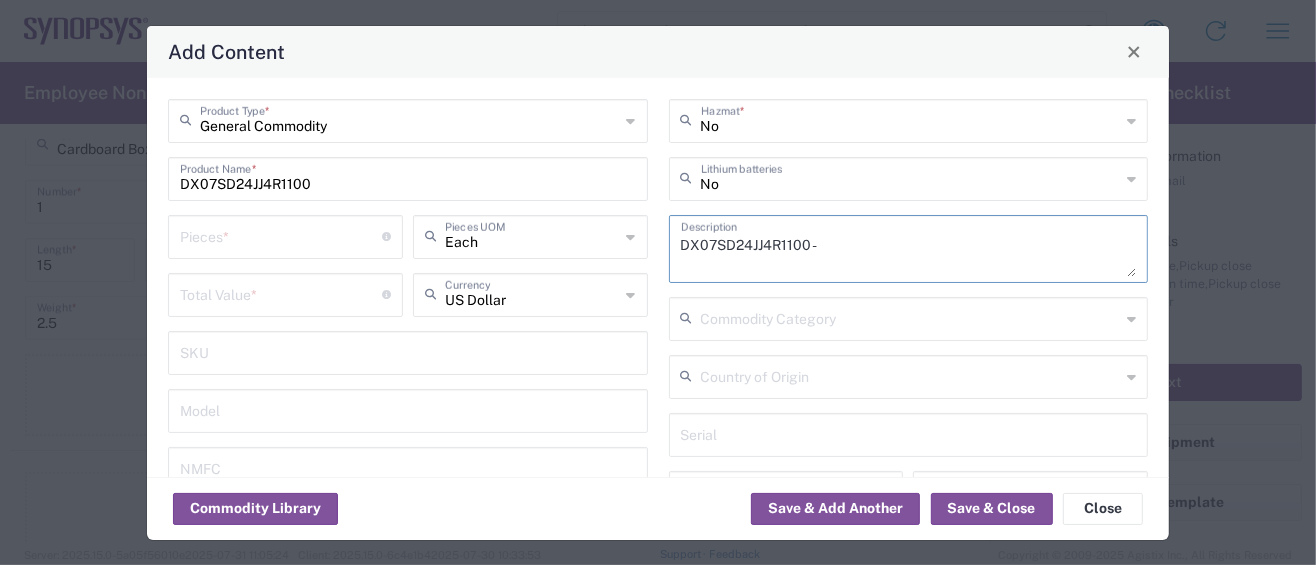 paste on "USB Connectors USB Type-C Conn. USB 4, 40GBPS Black" 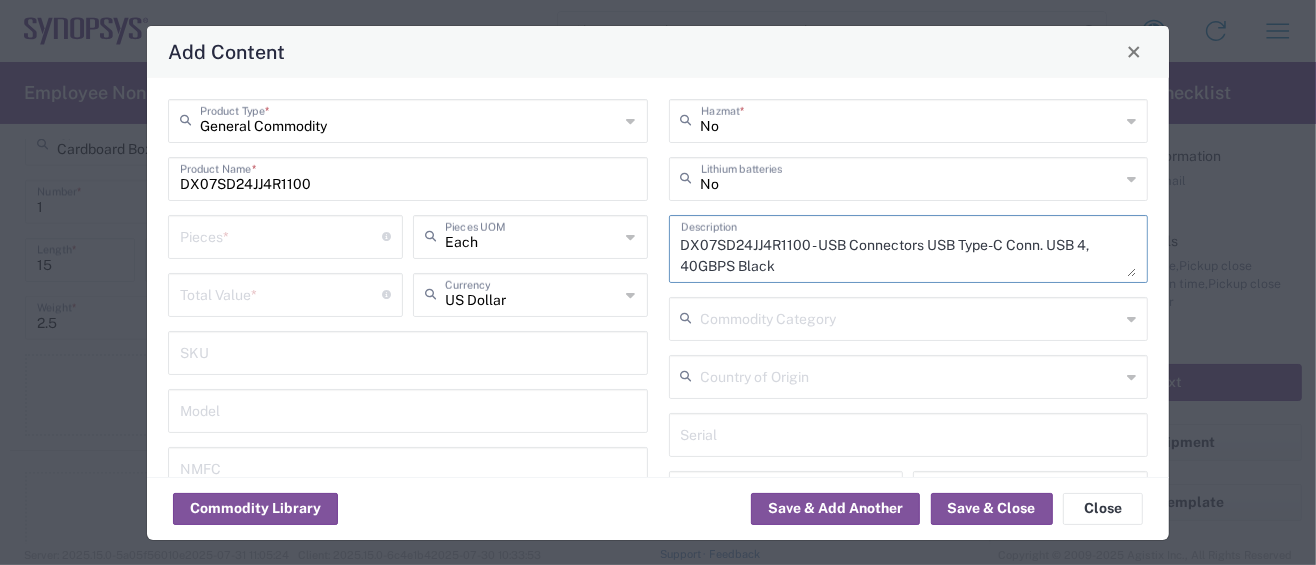 type on "DX07SD24JJ4R1100 - USB Connectors USB Type-C Conn. USB 4, 40GBPS Black" 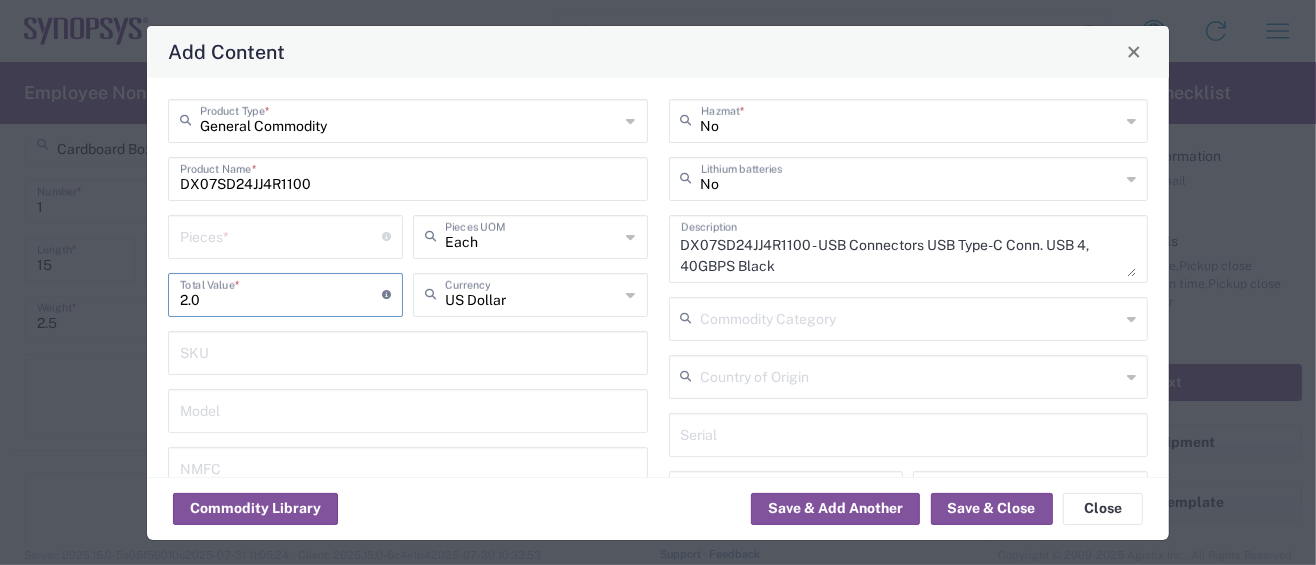 type on "2.0" 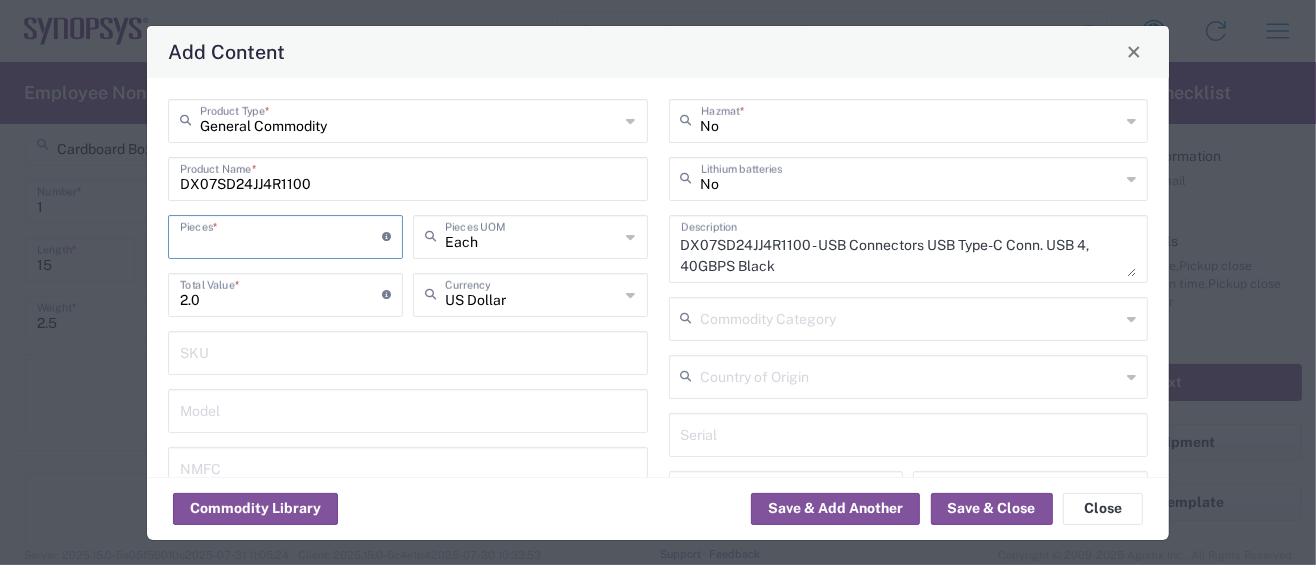 click at bounding box center [281, 235] 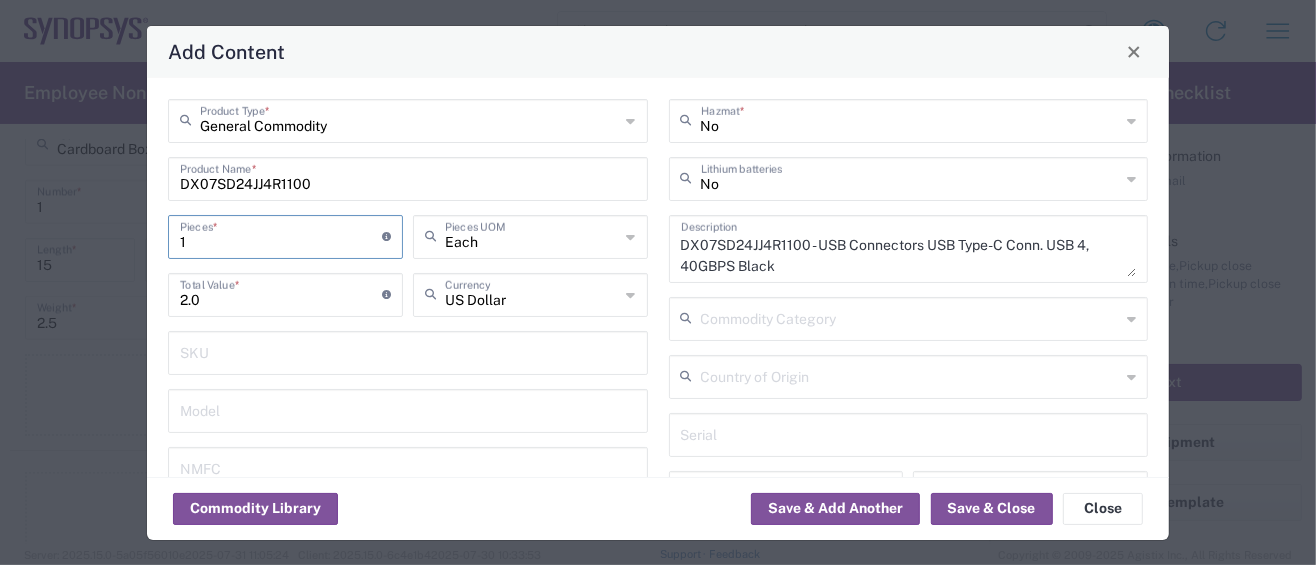 type on "2" 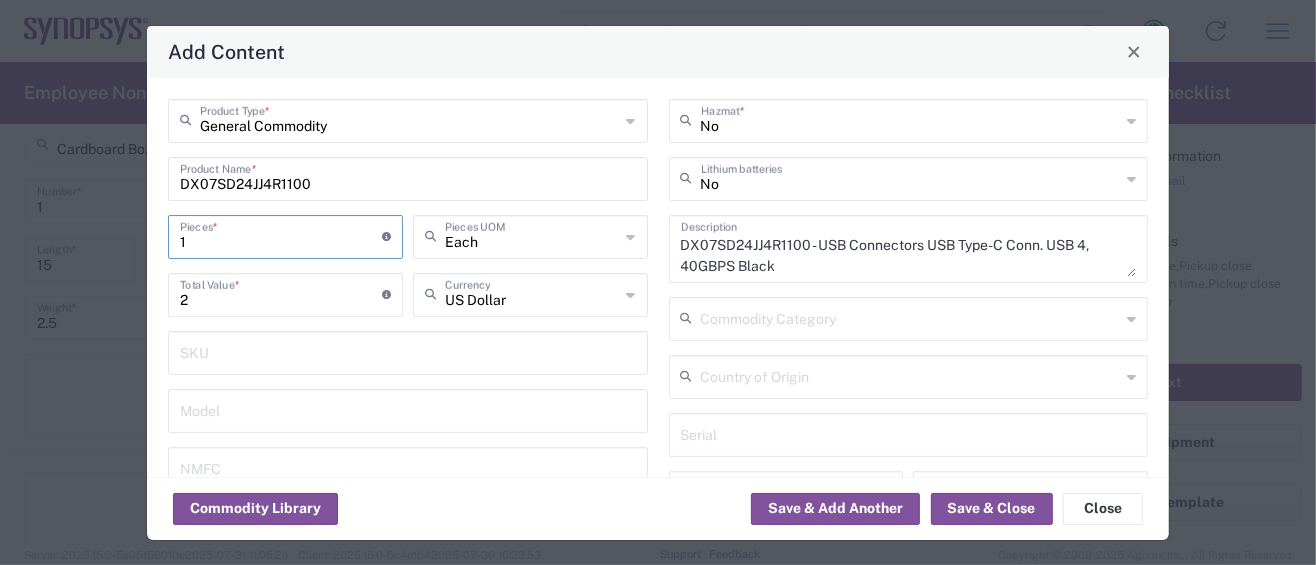 type on "11" 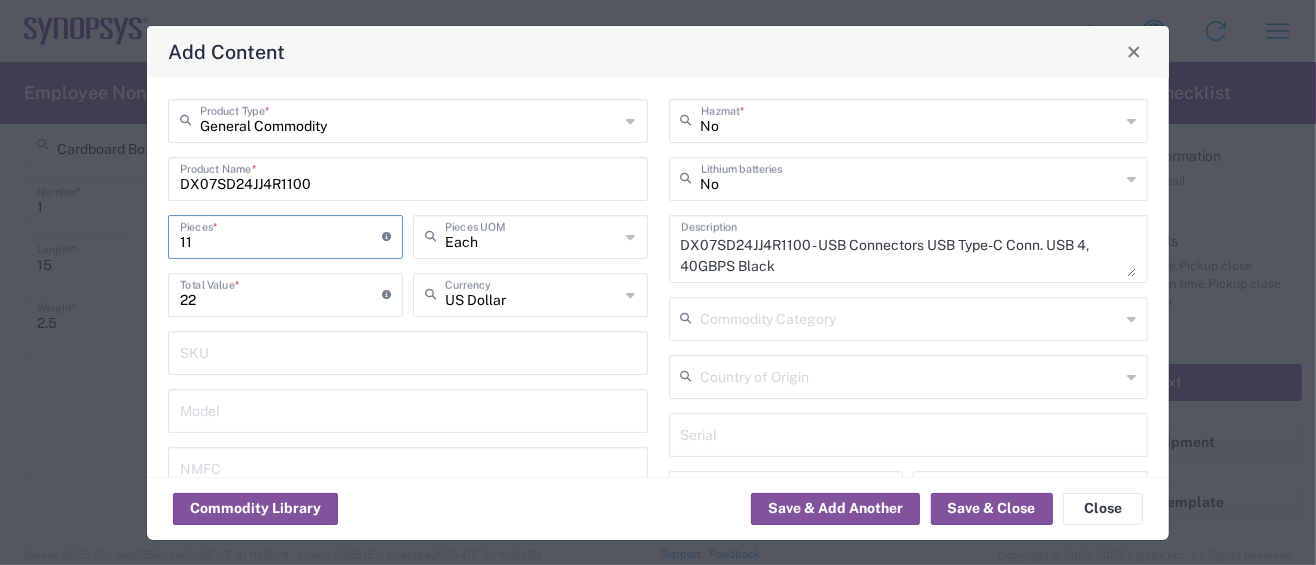type on "110" 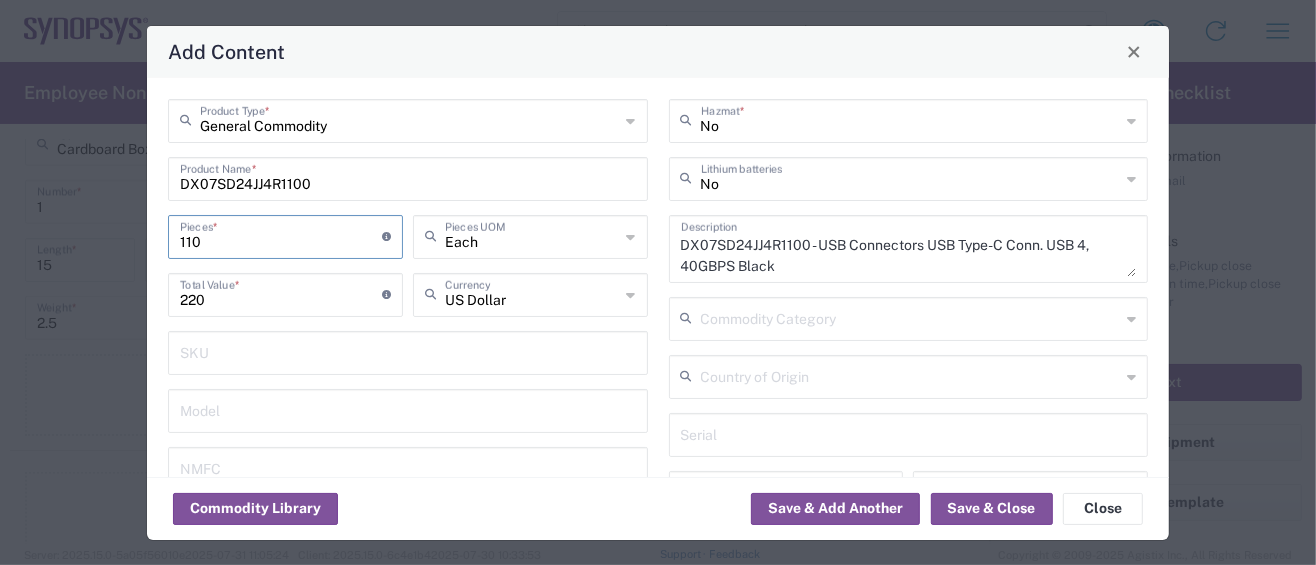 type on "1100" 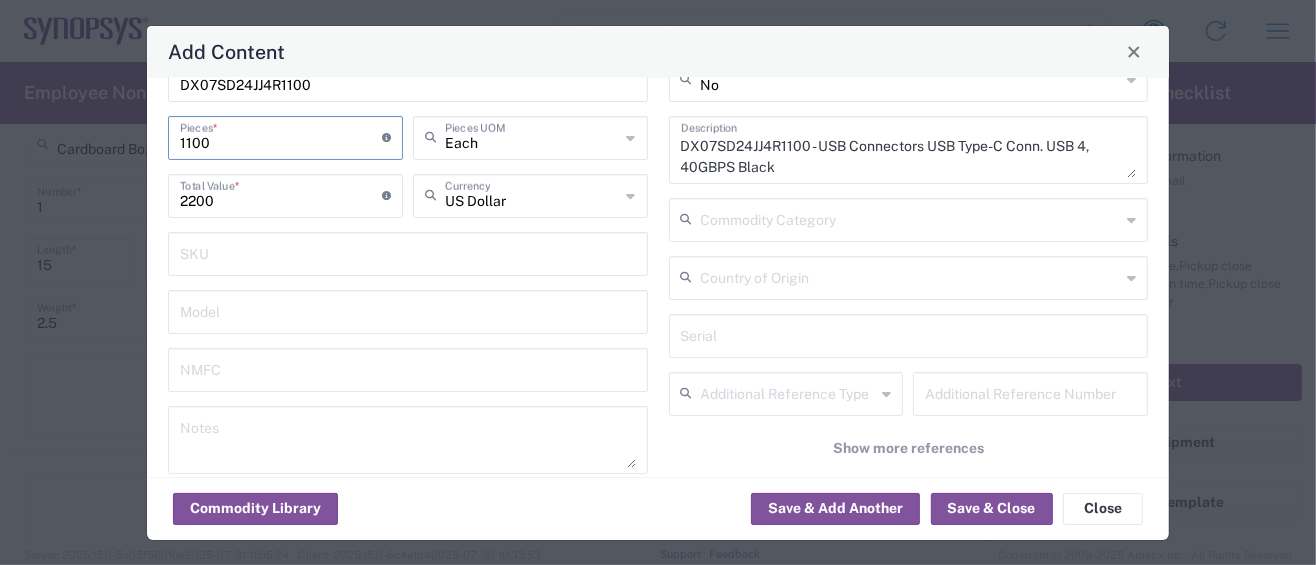 scroll, scrollTop: 133, scrollLeft: 0, axis: vertical 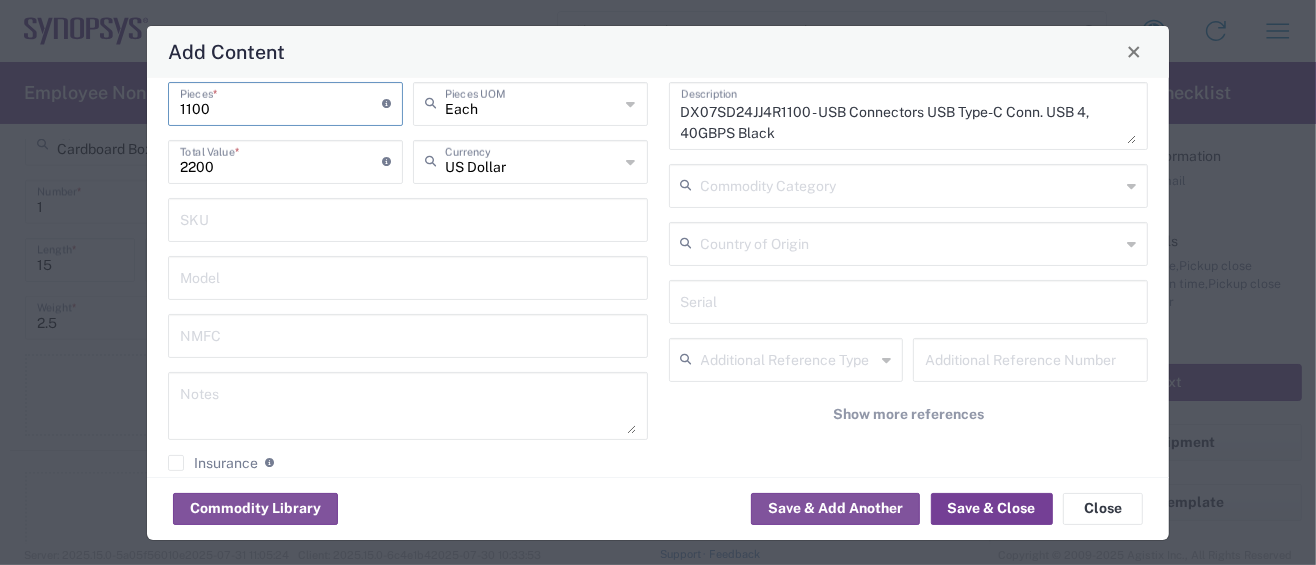 type on "1100" 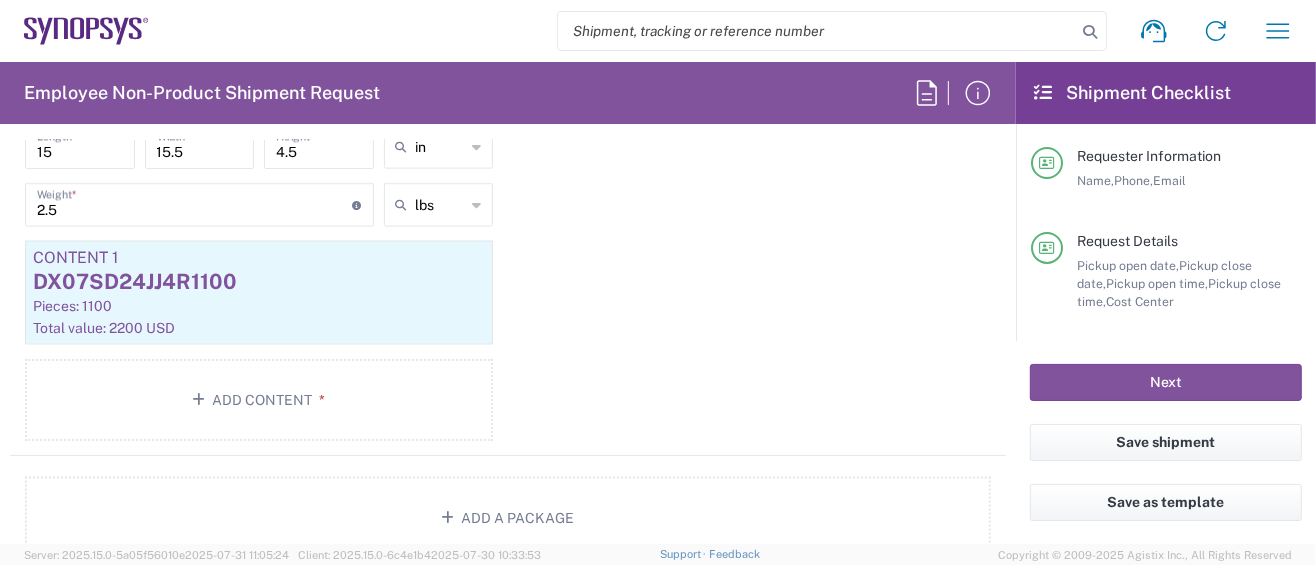 scroll, scrollTop: 2024, scrollLeft: 0, axis: vertical 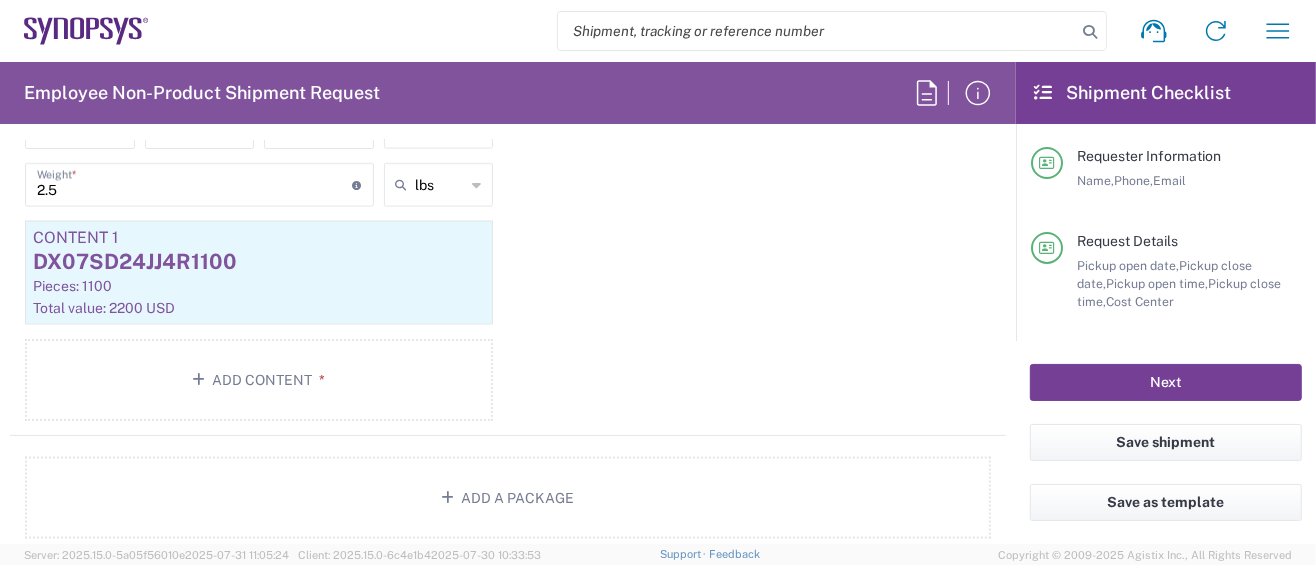 click on "Next" 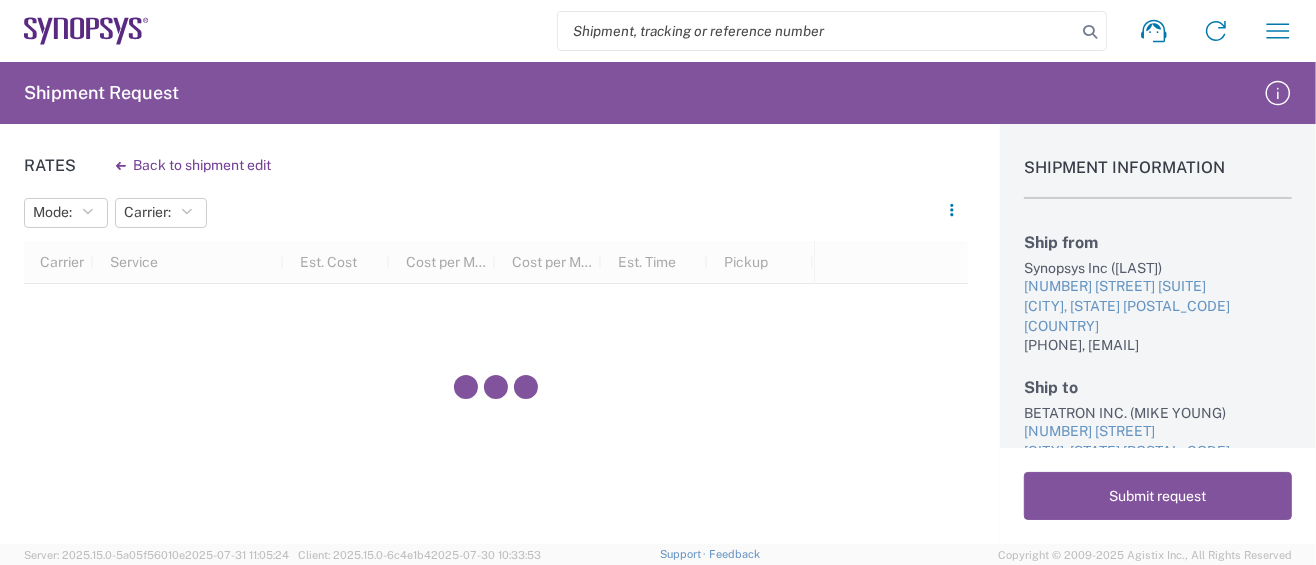 scroll, scrollTop: 186, scrollLeft: 0, axis: vertical 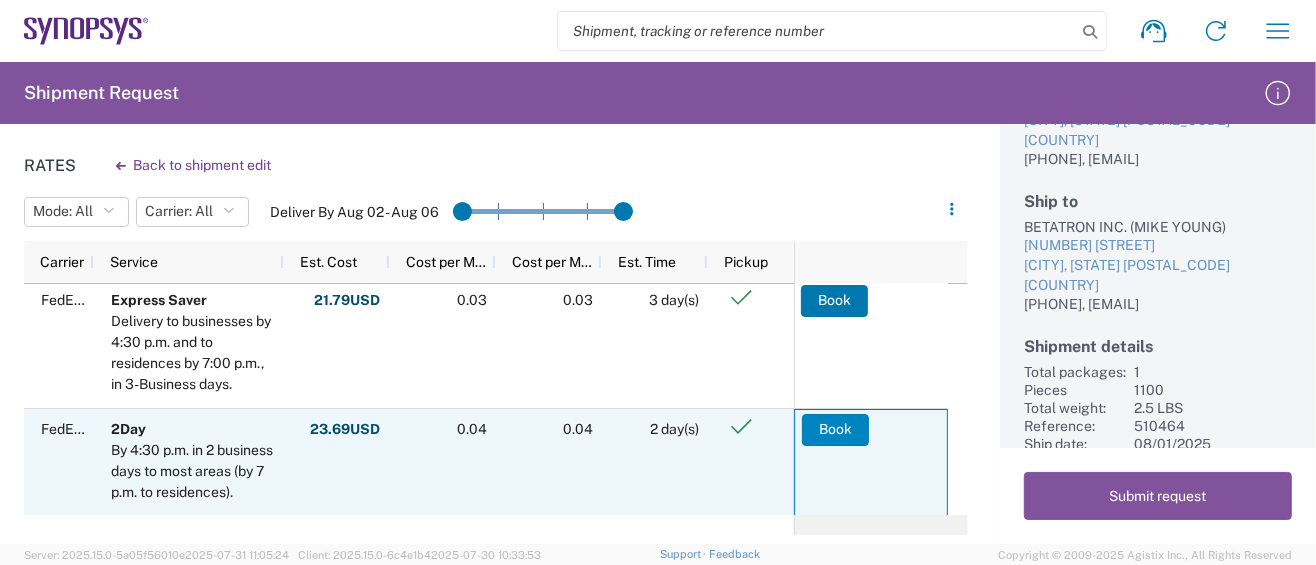 click on "Book" 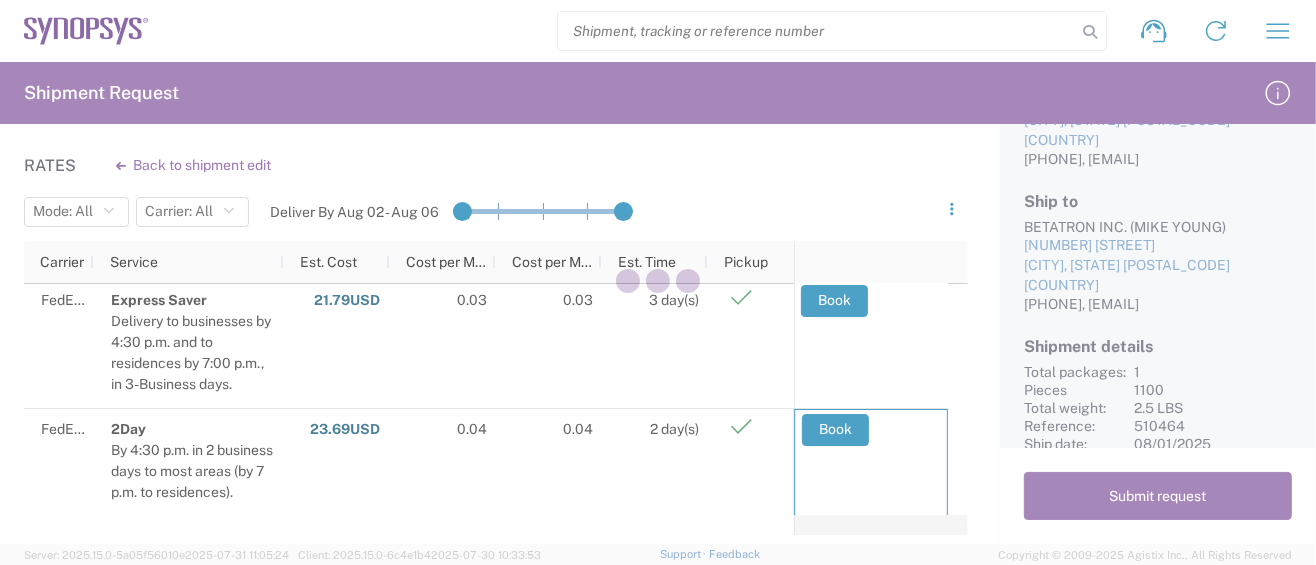 scroll, scrollTop: 179, scrollLeft: 0, axis: vertical 